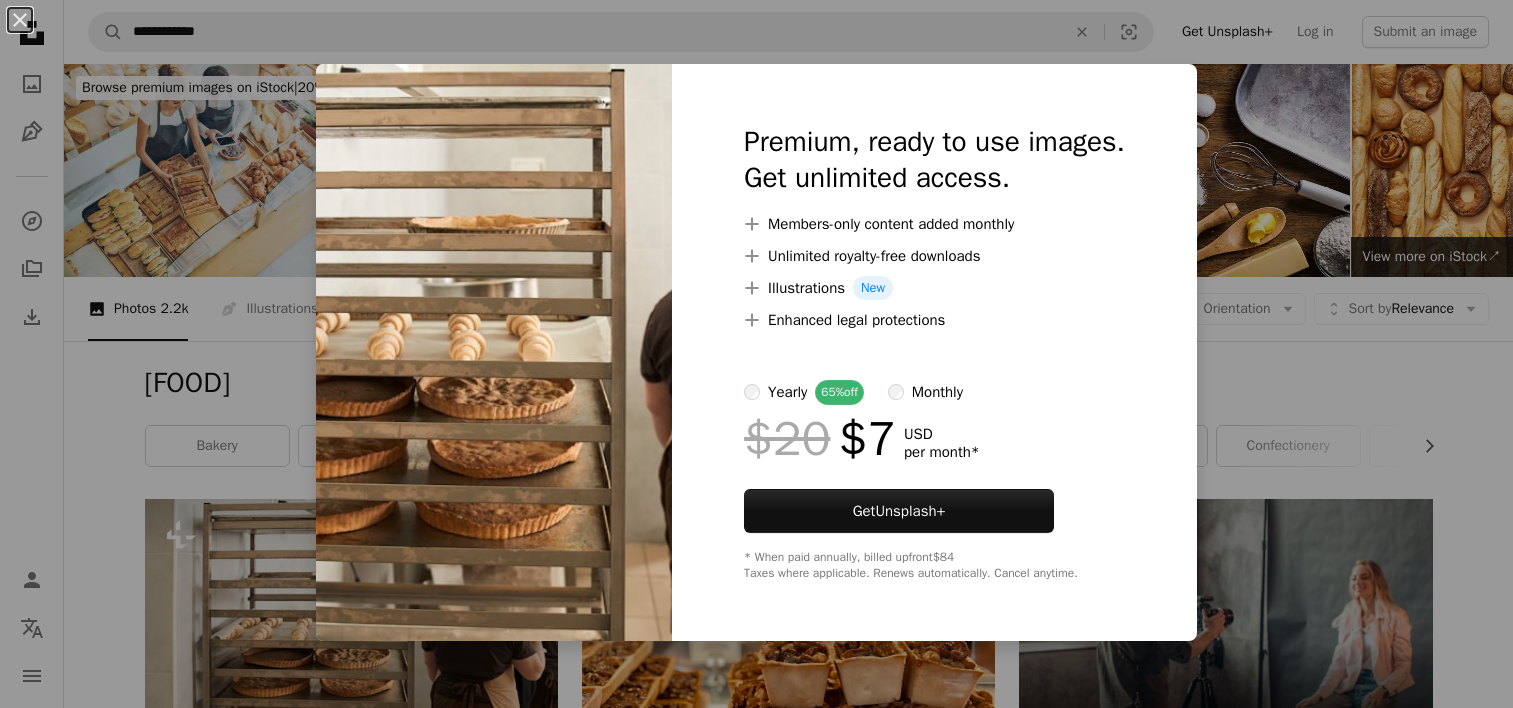scroll, scrollTop: 400, scrollLeft: 0, axis: vertical 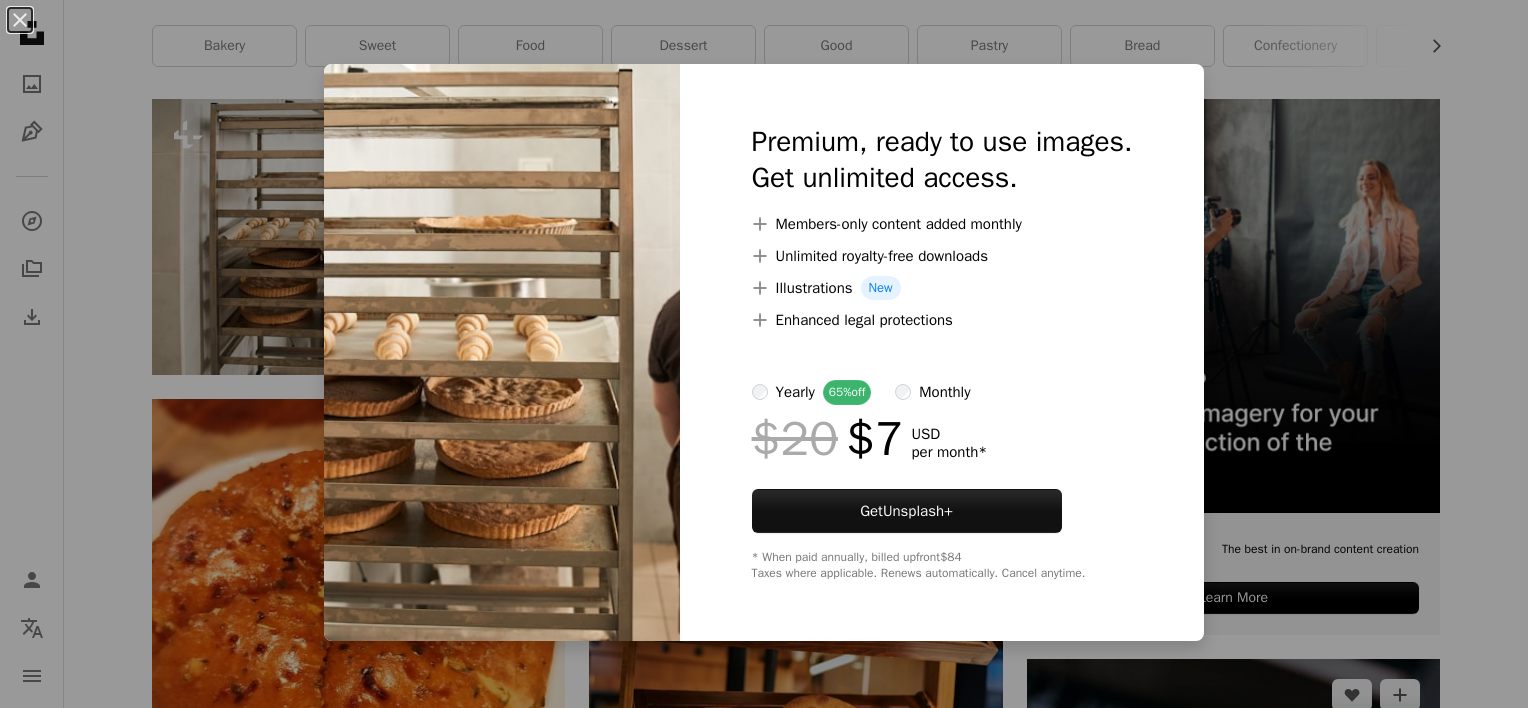 click on "An X shape Premium, ready to use images. Get unlimited access. A plus sign Members-only content added monthly A plus sign Unlimited royalty-free downloads A plus sign Illustrations  New A plus sign Enhanced legal protections yearly 65%  off monthly $20   $7 USD per month * Get  Unsplash+ * When paid annually, billed upfront  $84 Taxes where applicable. Renews automatically. Cancel anytime." at bounding box center [764, 354] 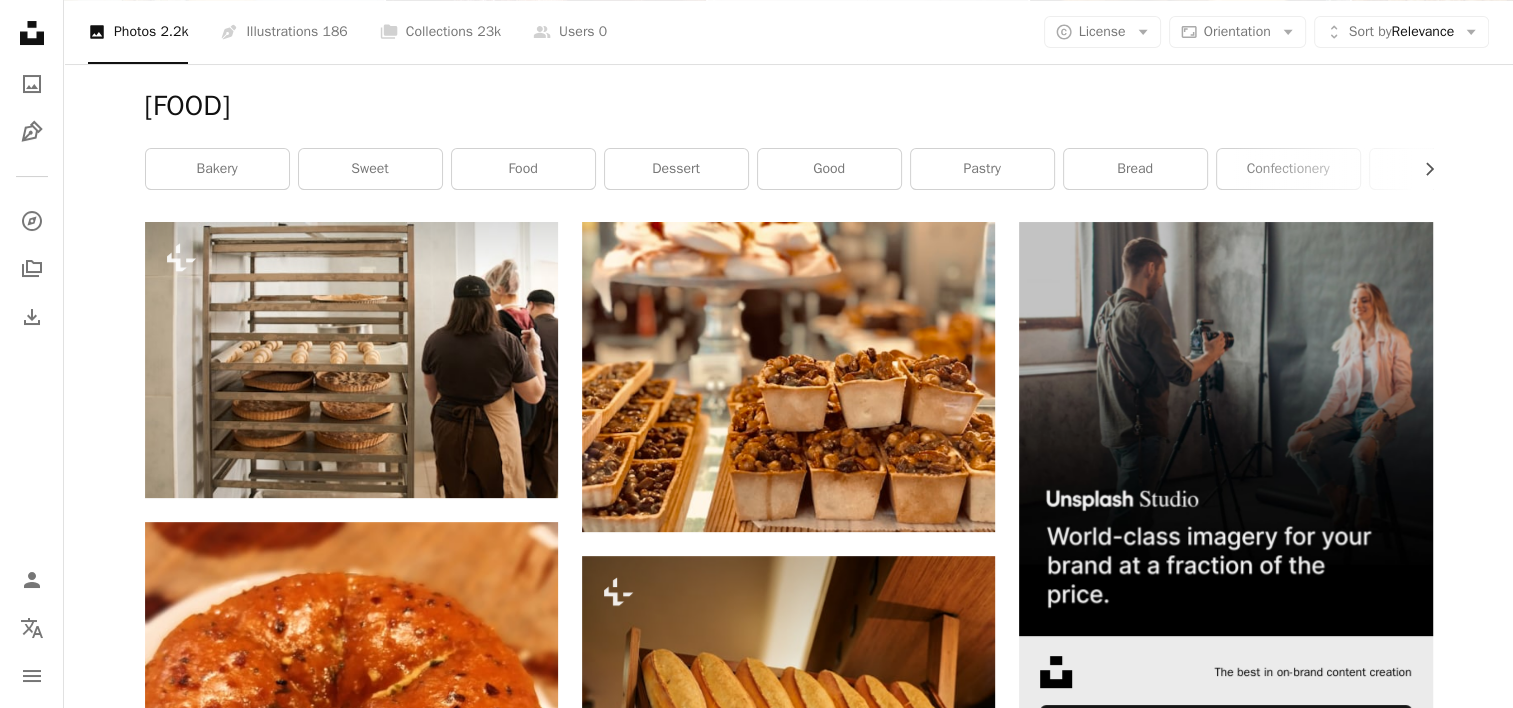 scroll, scrollTop: 200, scrollLeft: 0, axis: vertical 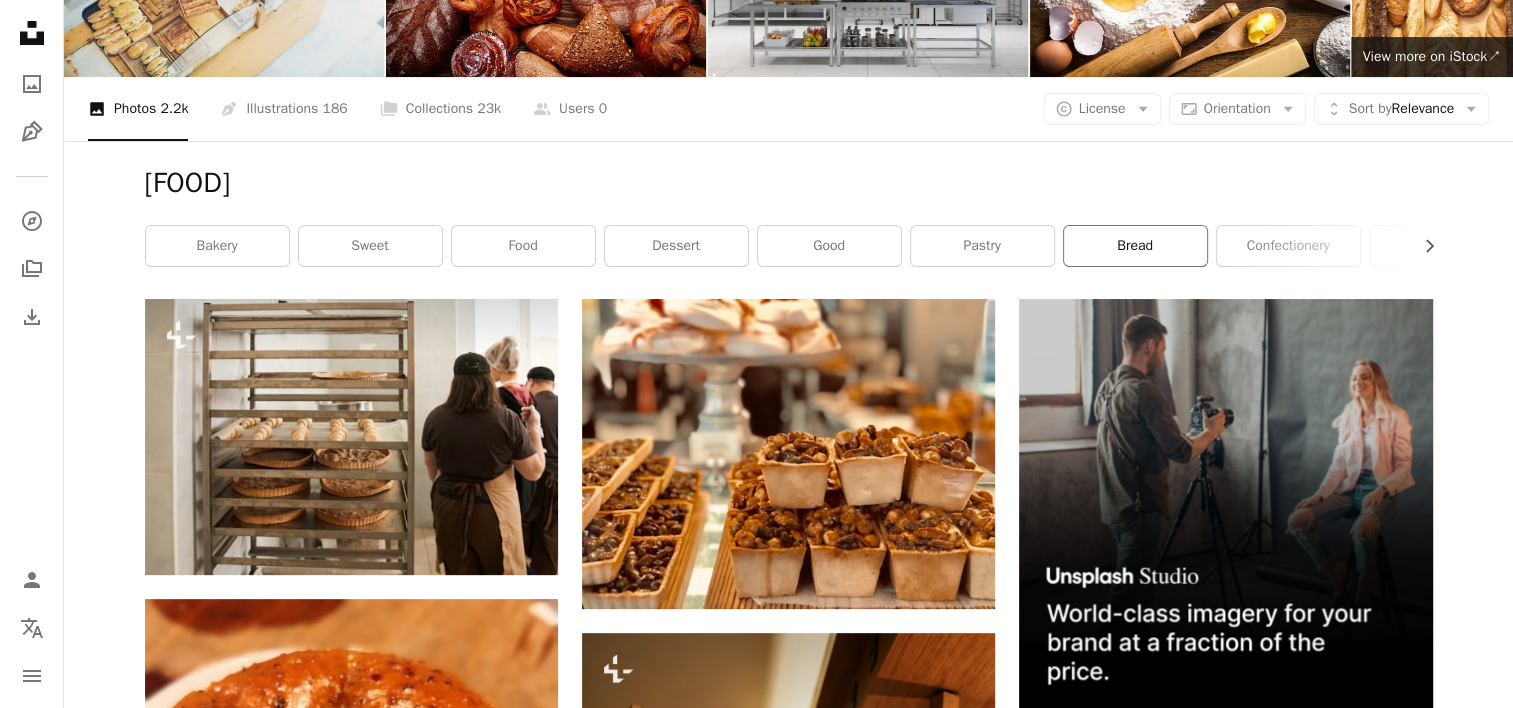 click on "bread" at bounding box center [1135, 246] 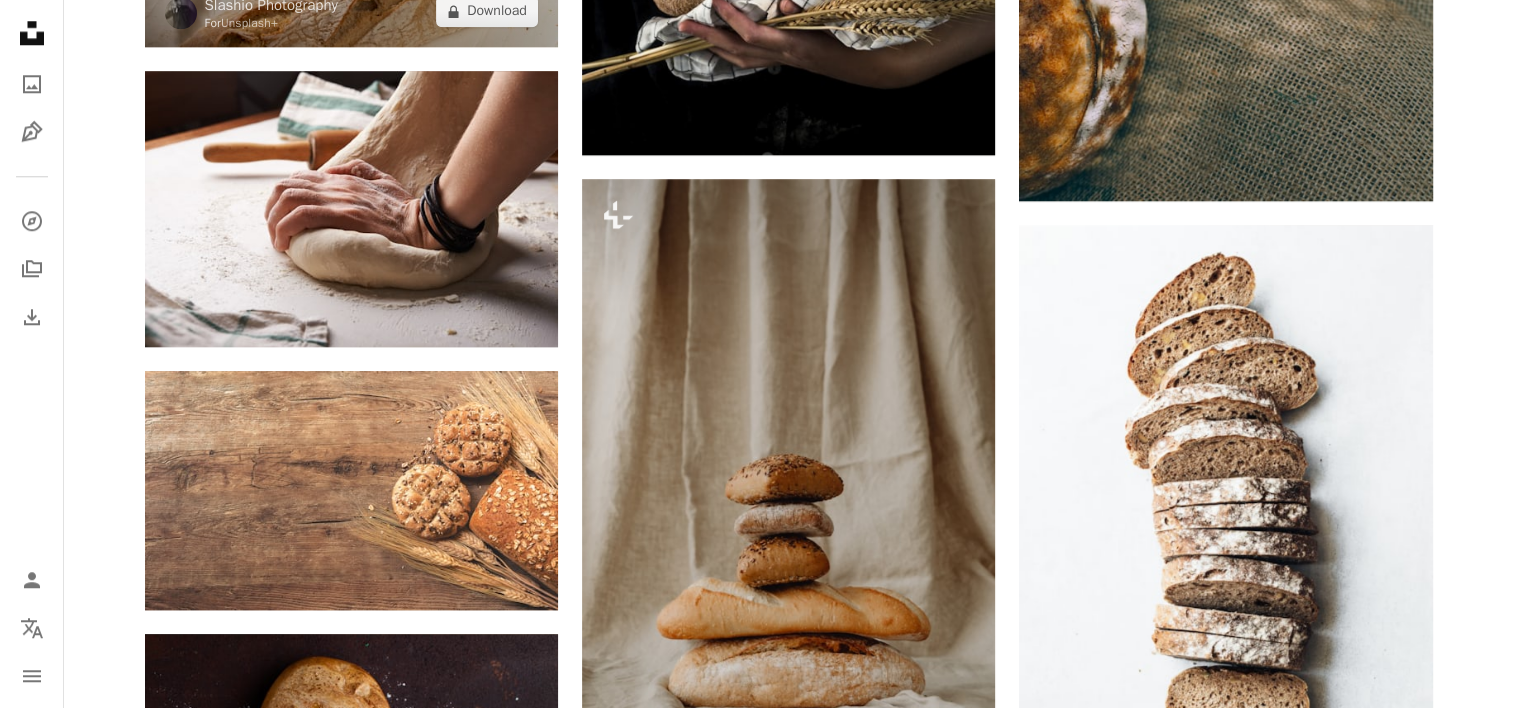scroll, scrollTop: 2100, scrollLeft: 0, axis: vertical 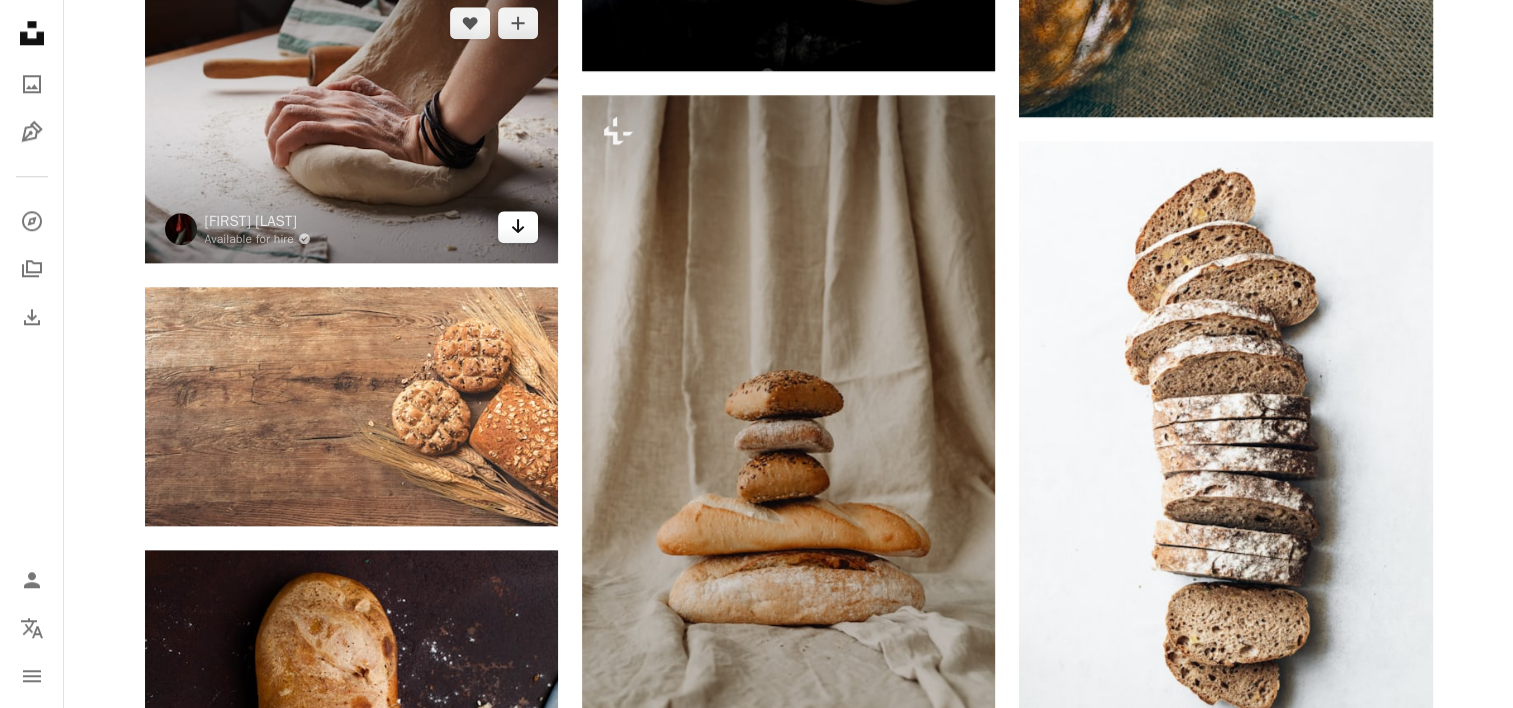 click on "Arrow pointing down" at bounding box center [518, 227] 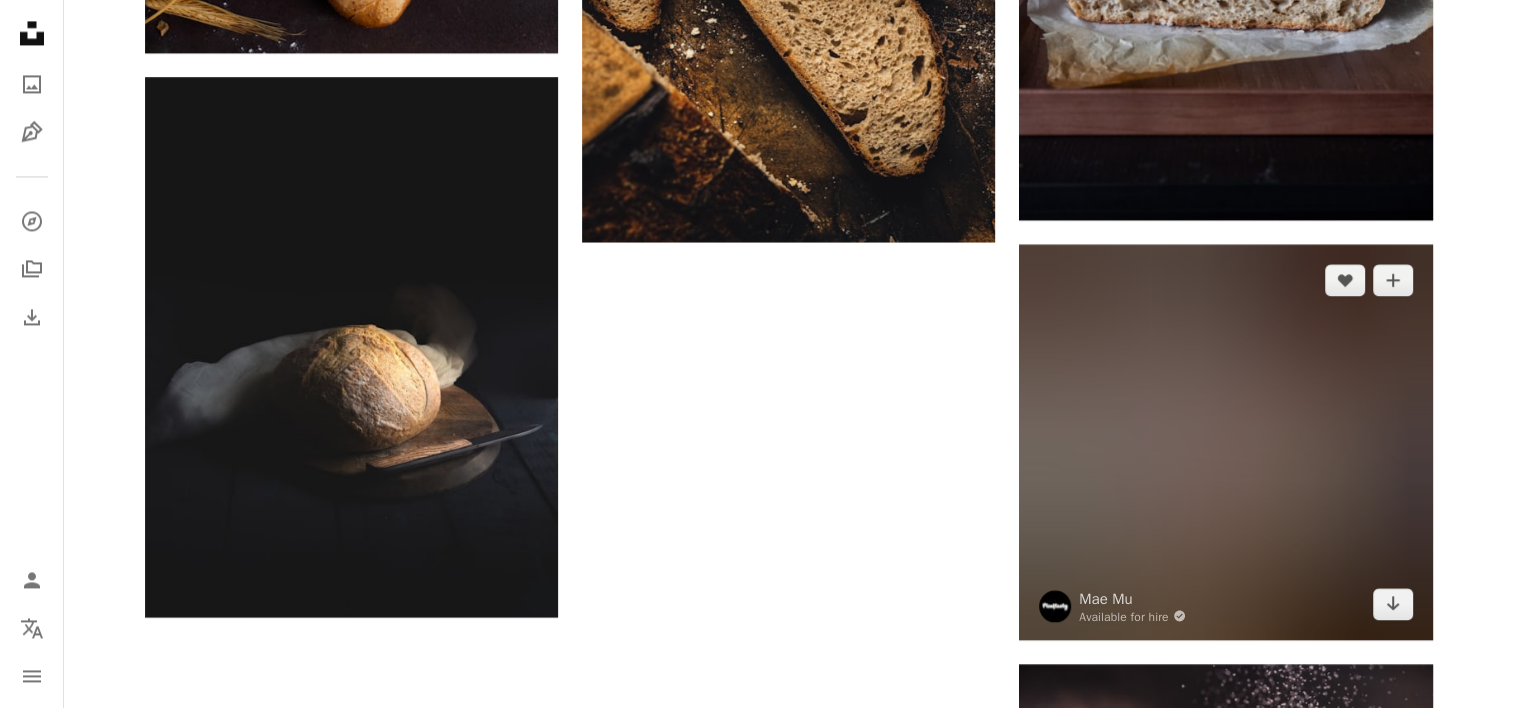 scroll, scrollTop: 3300, scrollLeft: 0, axis: vertical 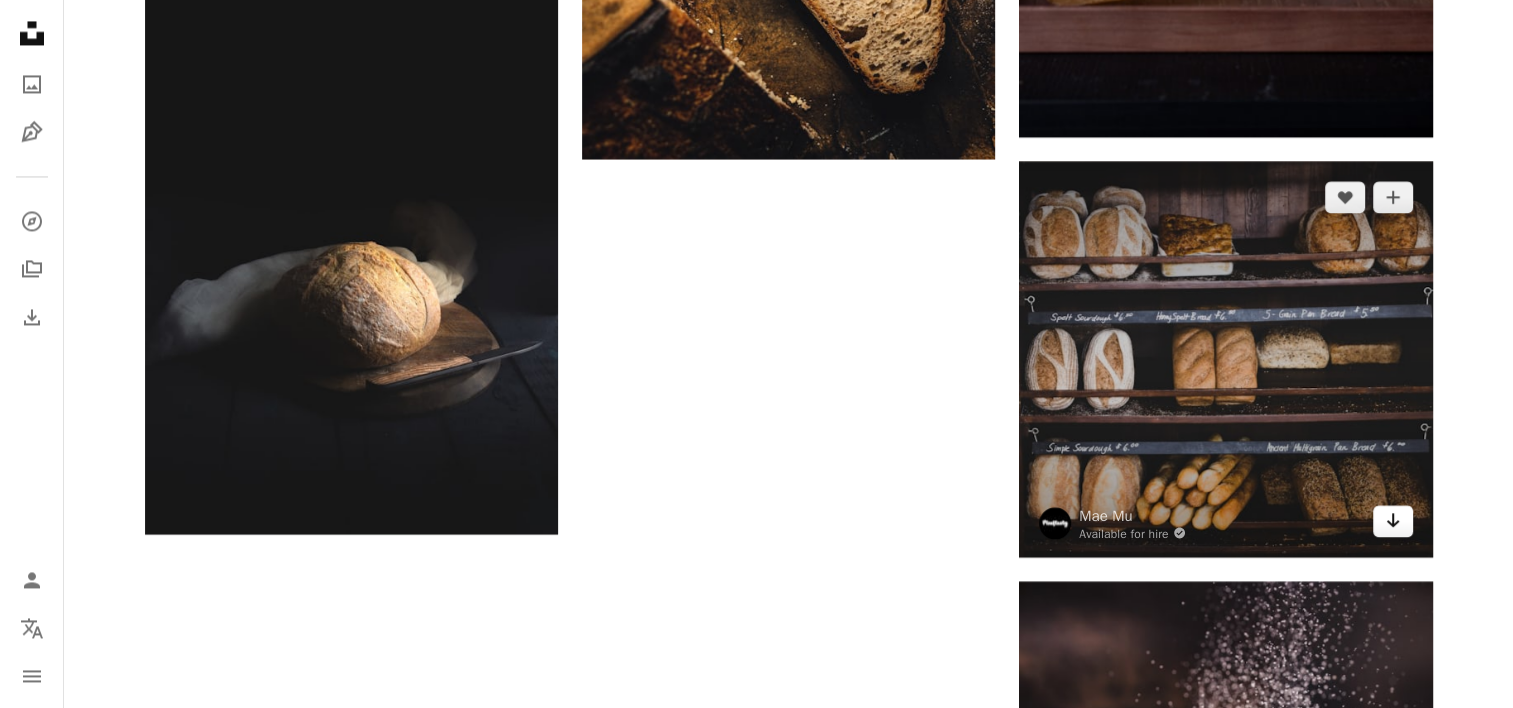 click on "Arrow pointing down" at bounding box center (1393, 521) 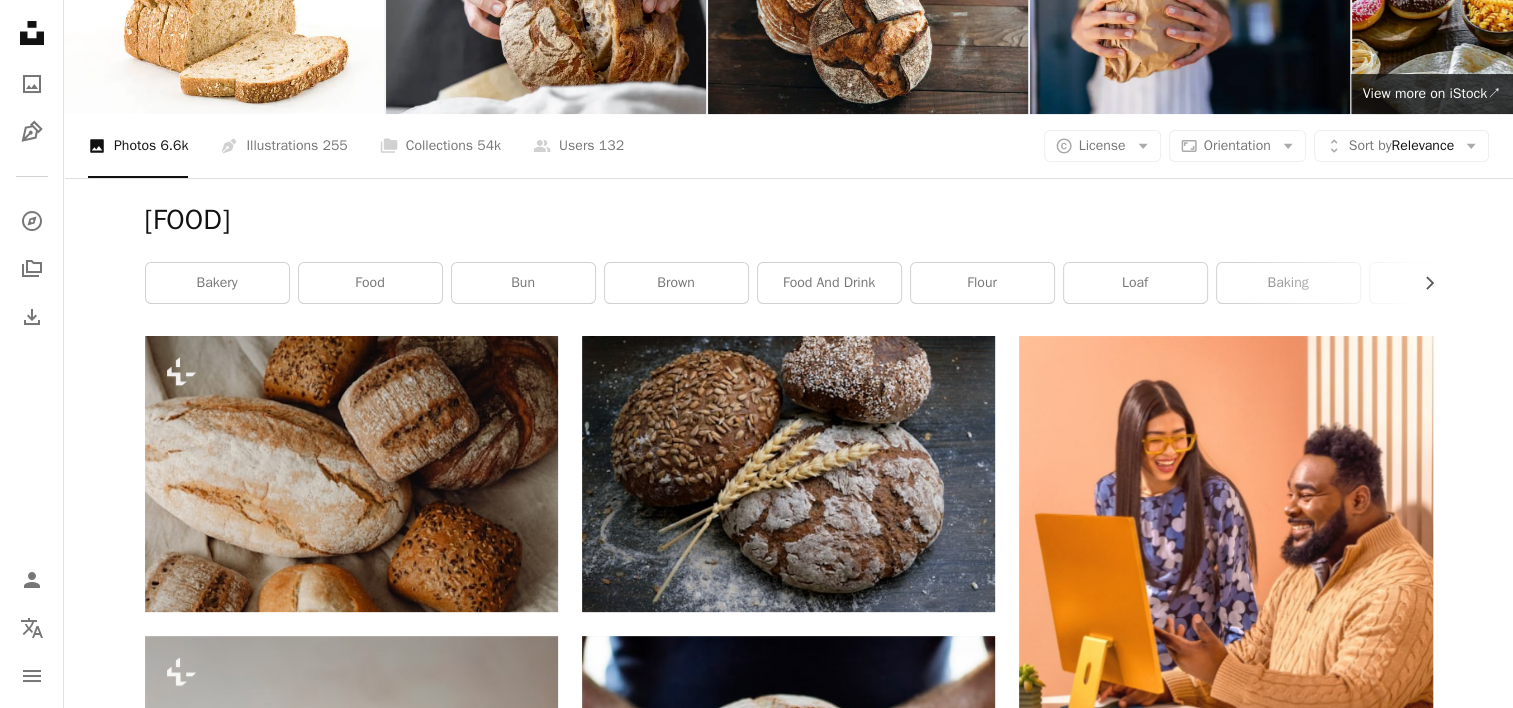 scroll, scrollTop: 0, scrollLeft: 0, axis: both 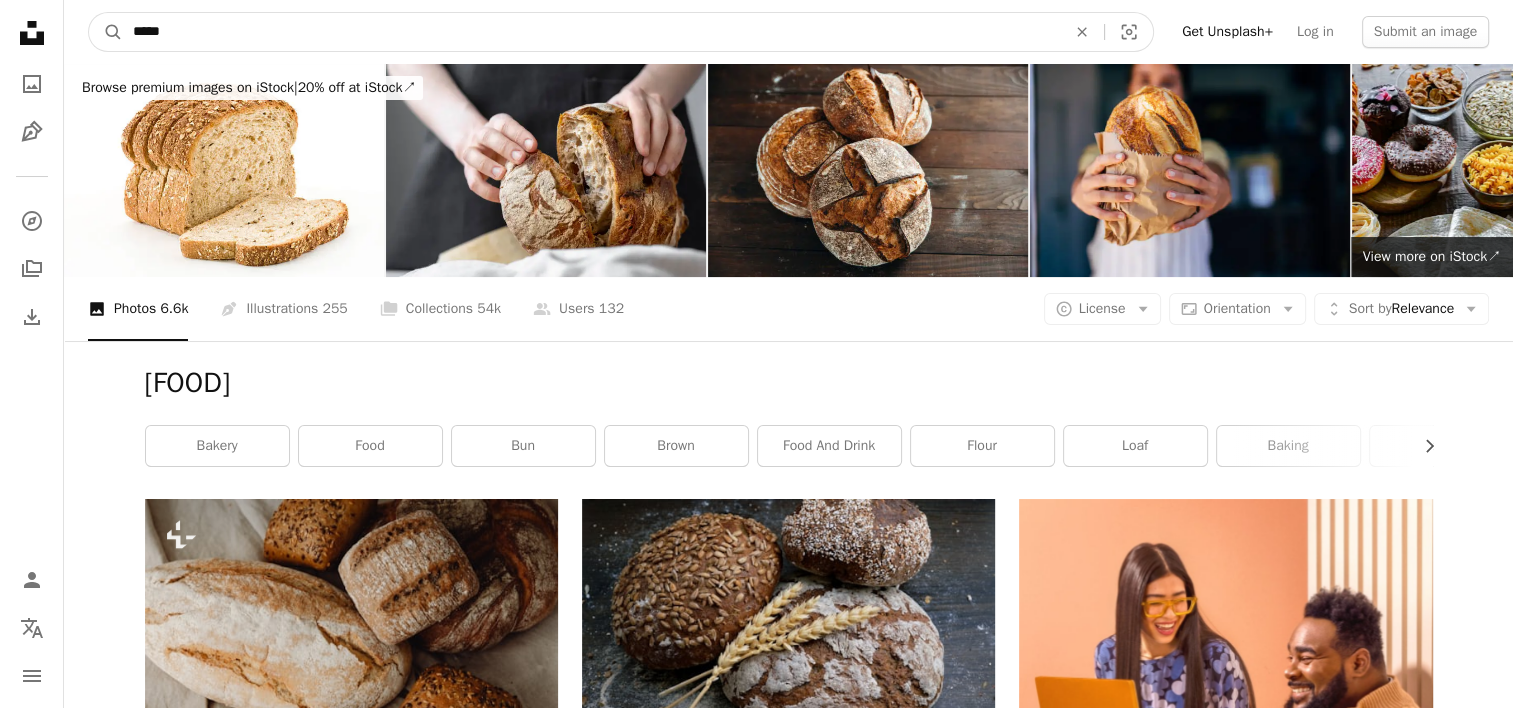 drag, startPoint x: 227, startPoint y: 43, endPoint x: 0, endPoint y: 62, distance: 227.79376 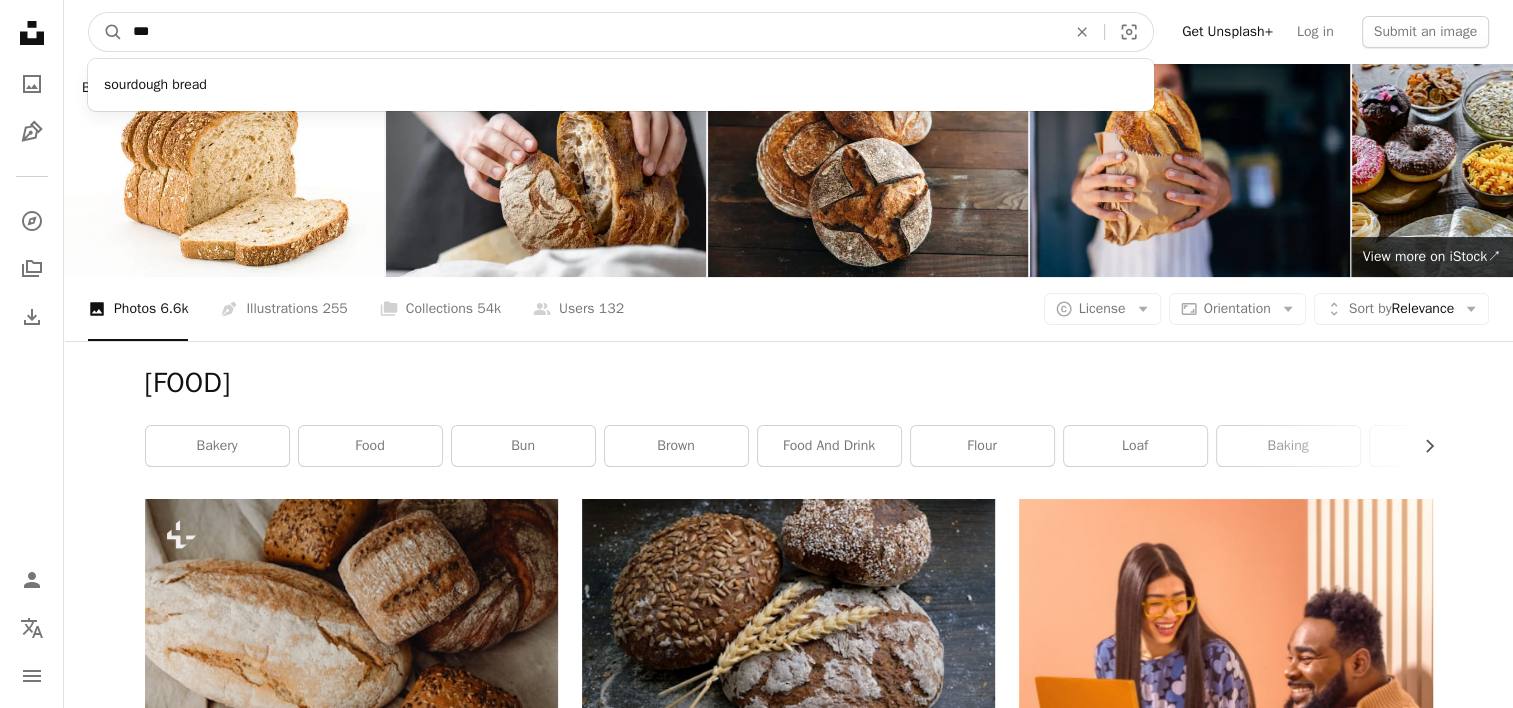 type on "****" 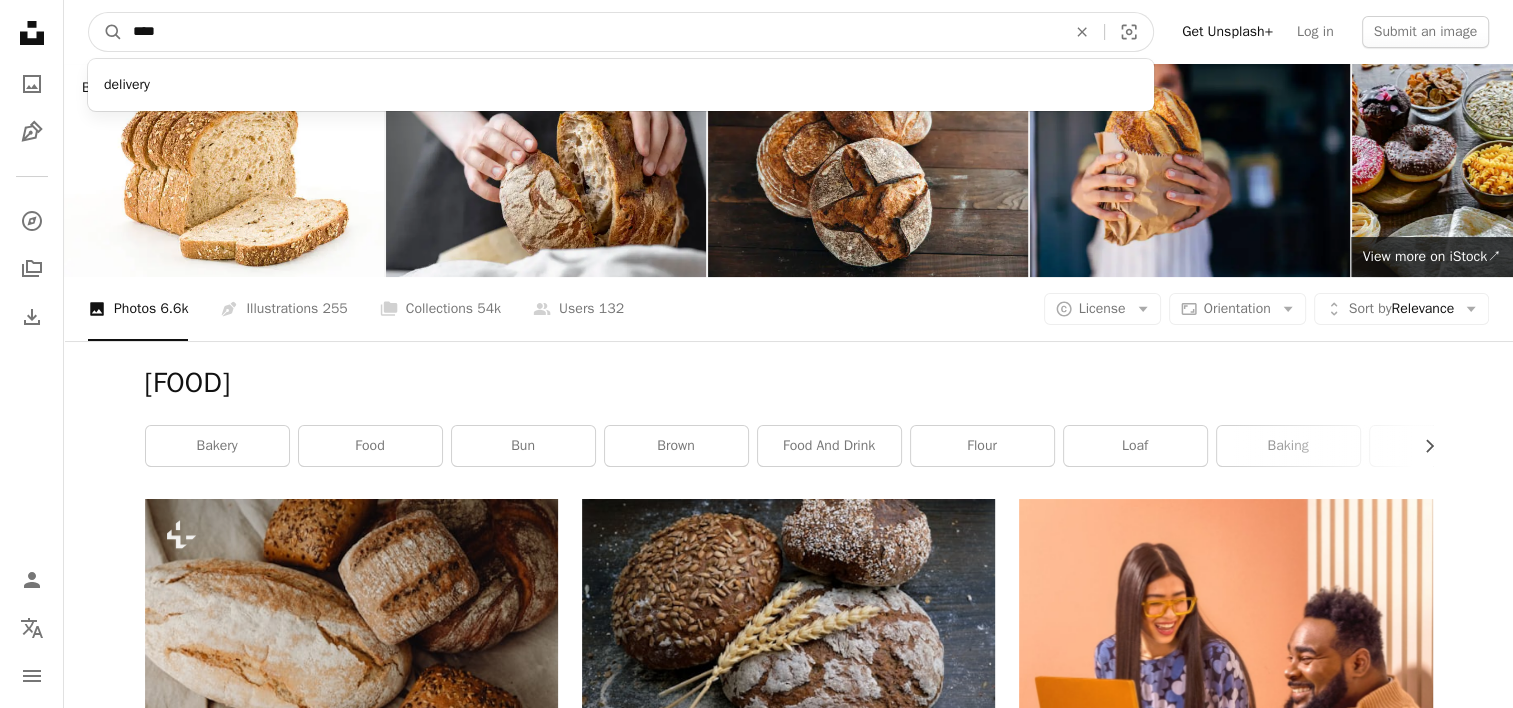 click on "A magnifying glass" at bounding box center (106, 32) 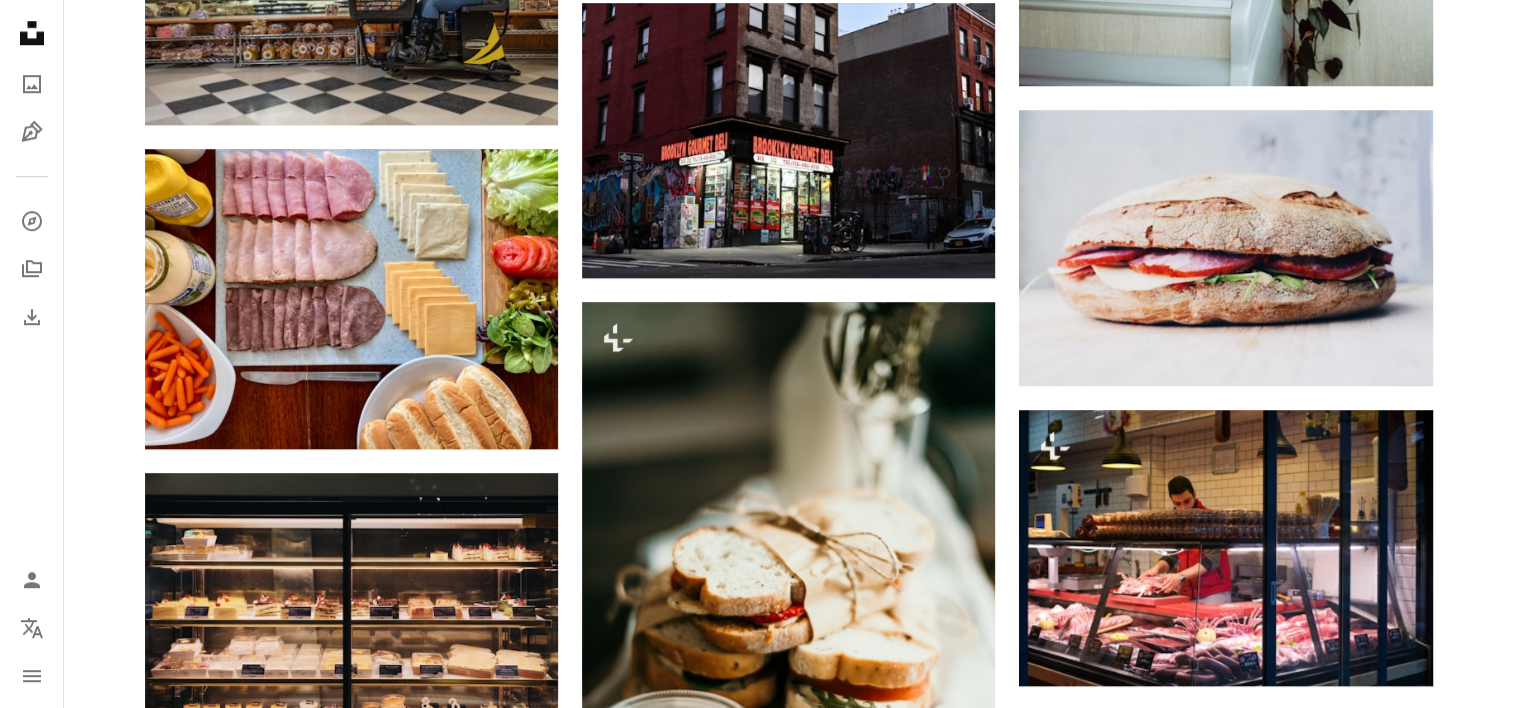 scroll, scrollTop: 1600, scrollLeft: 0, axis: vertical 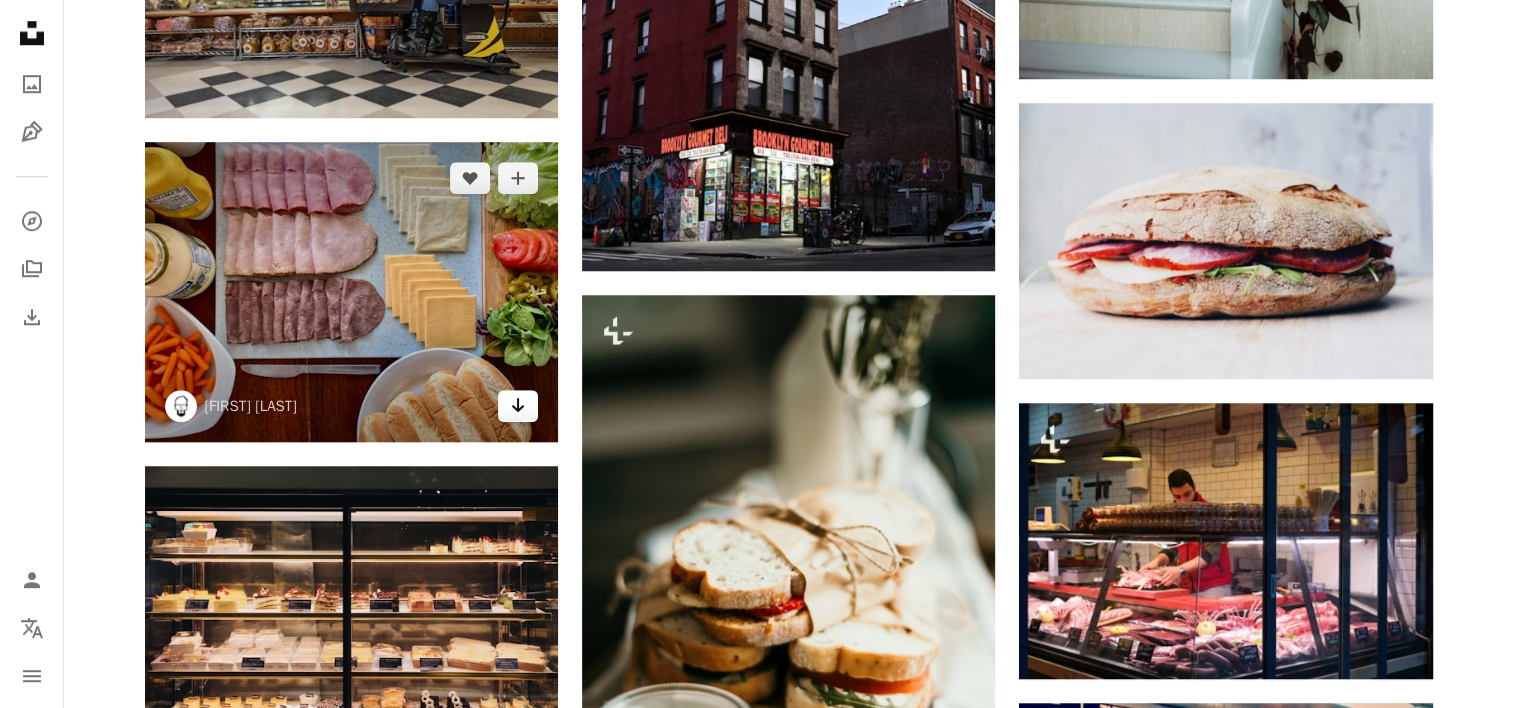 click on "Arrow pointing down" 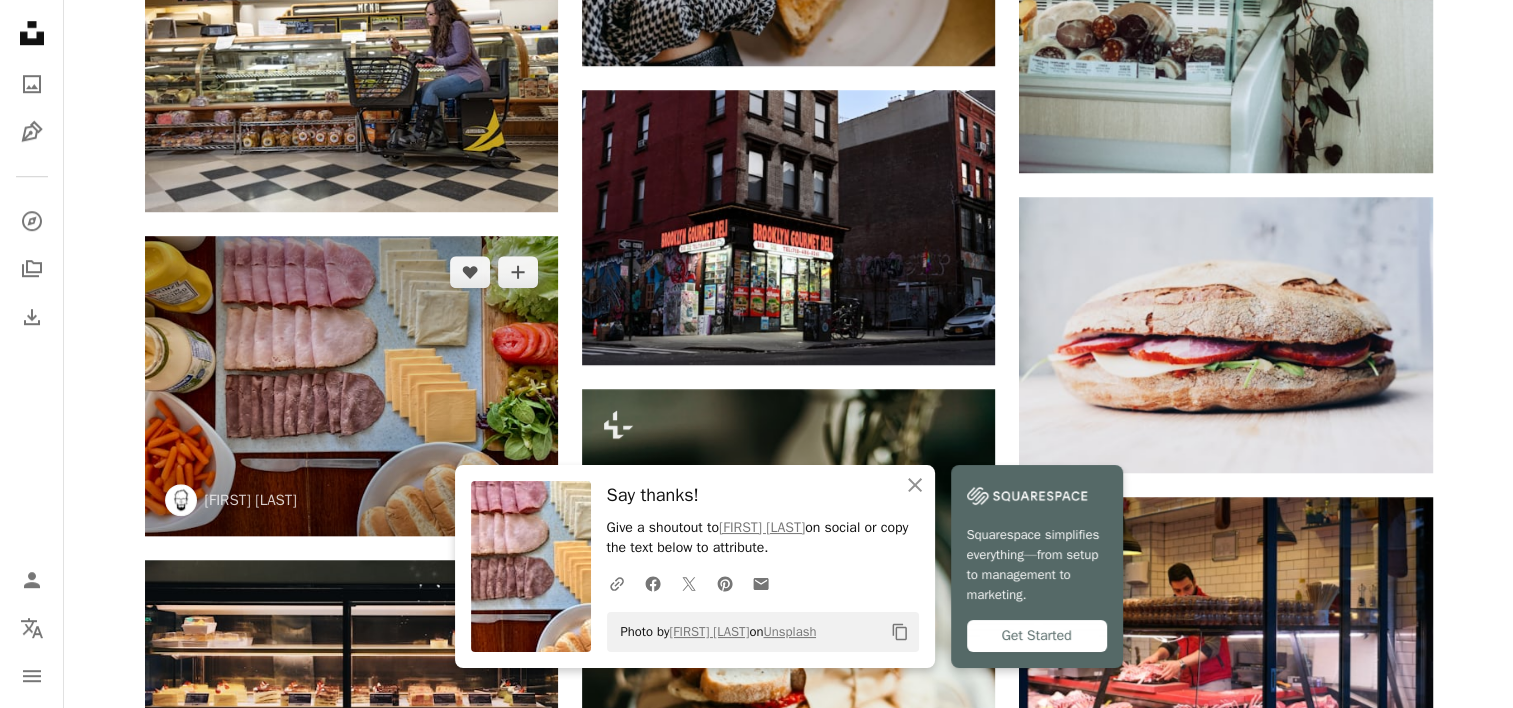 scroll, scrollTop: 1500, scrollLeft: 0, axis: vertical 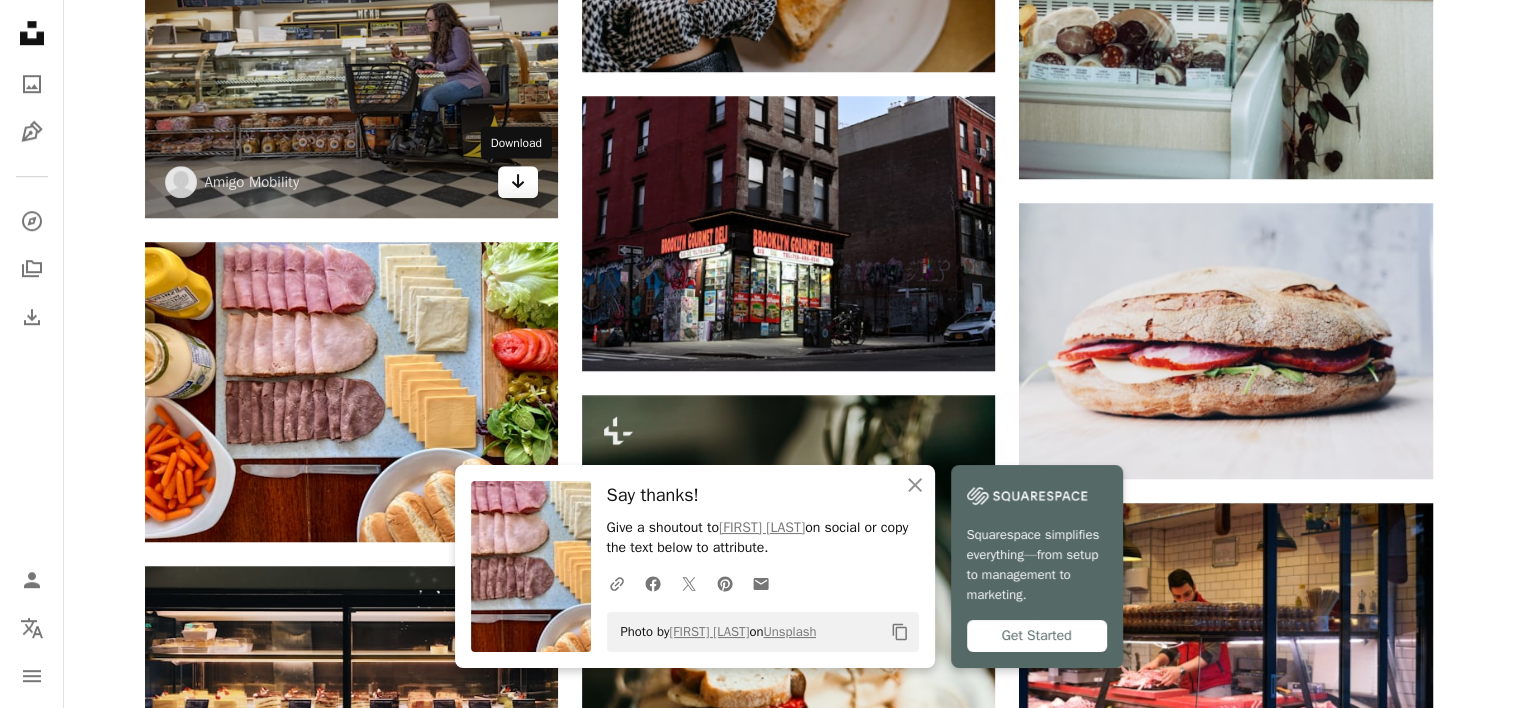 click on "Arrow pointing down" 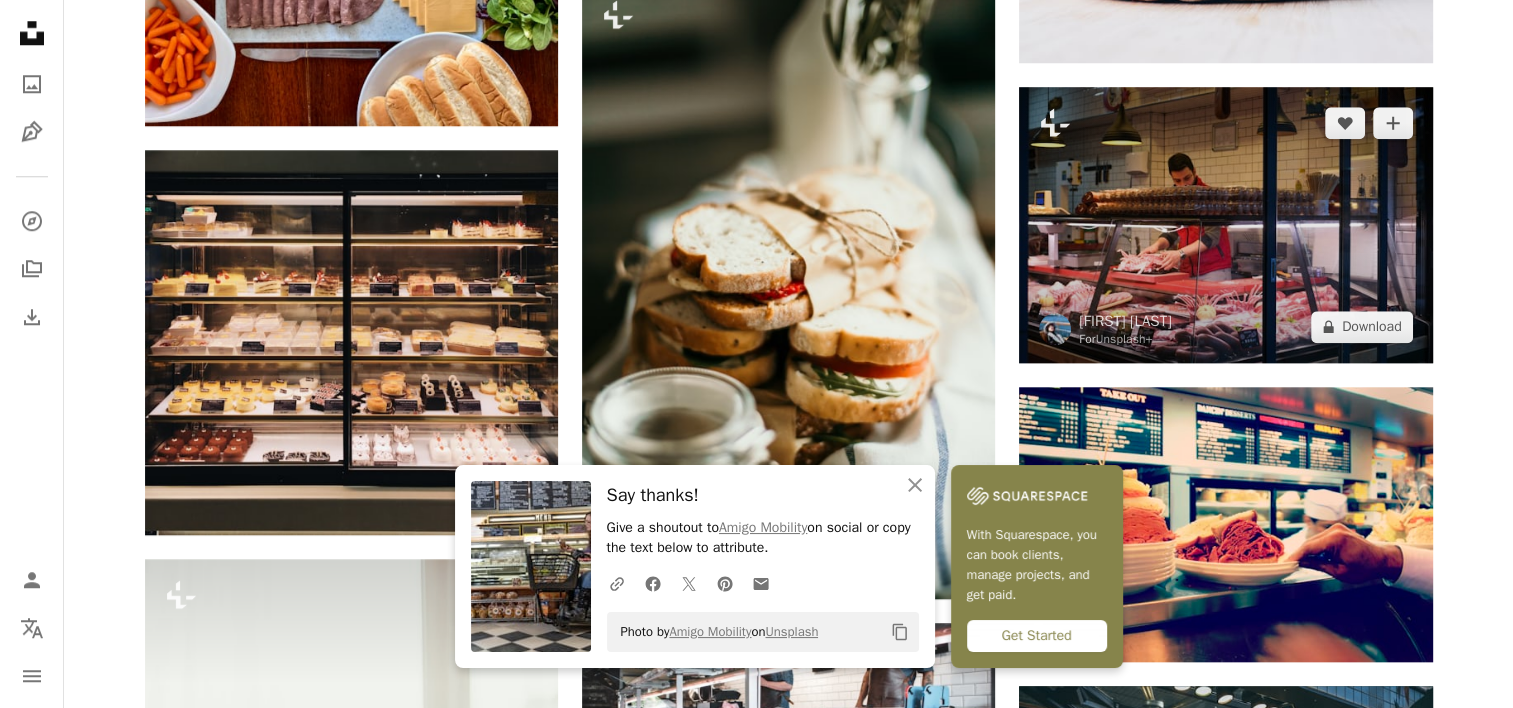 scroll, scrollTop: 1900, scrollLeft: 0, axis: vertical 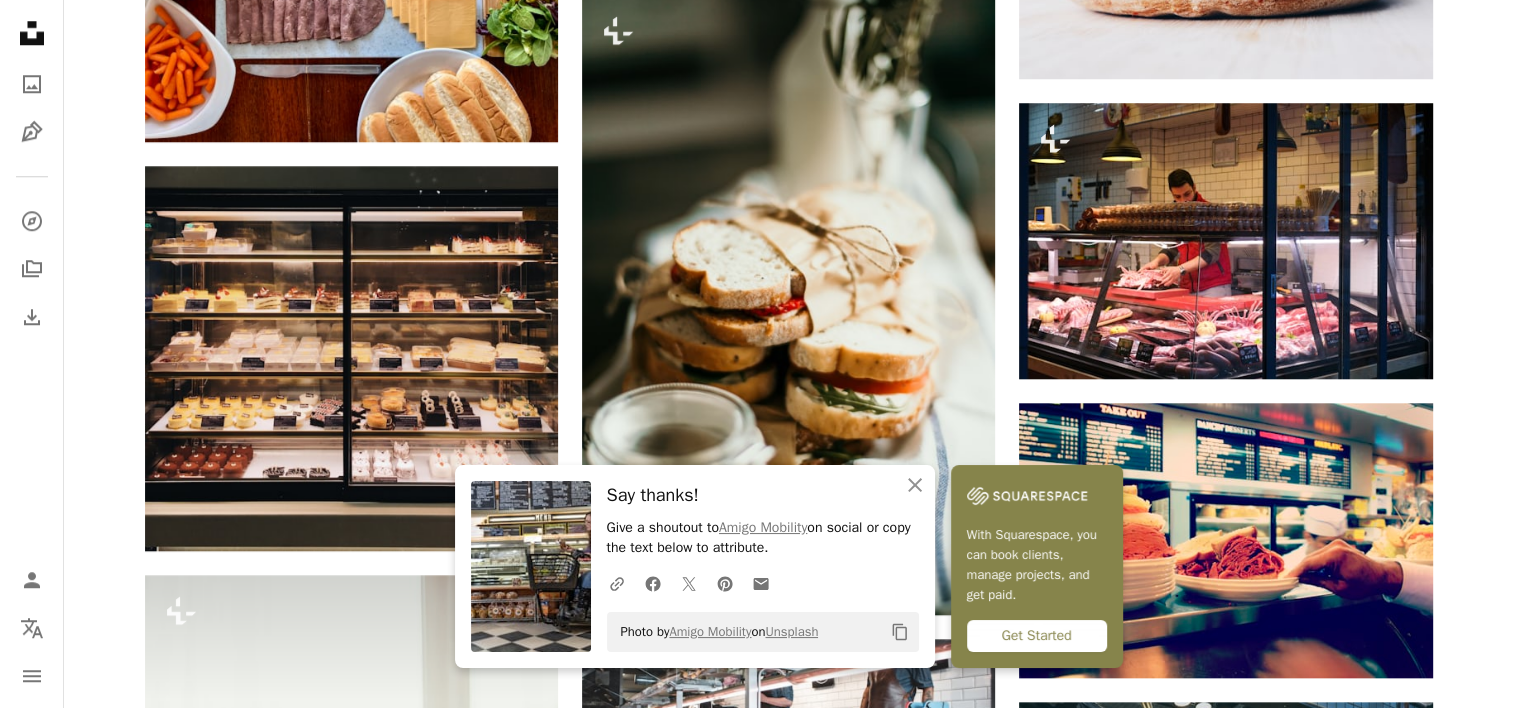 click on "[FIRST] [LAST]" at bounding box center [788, 87] 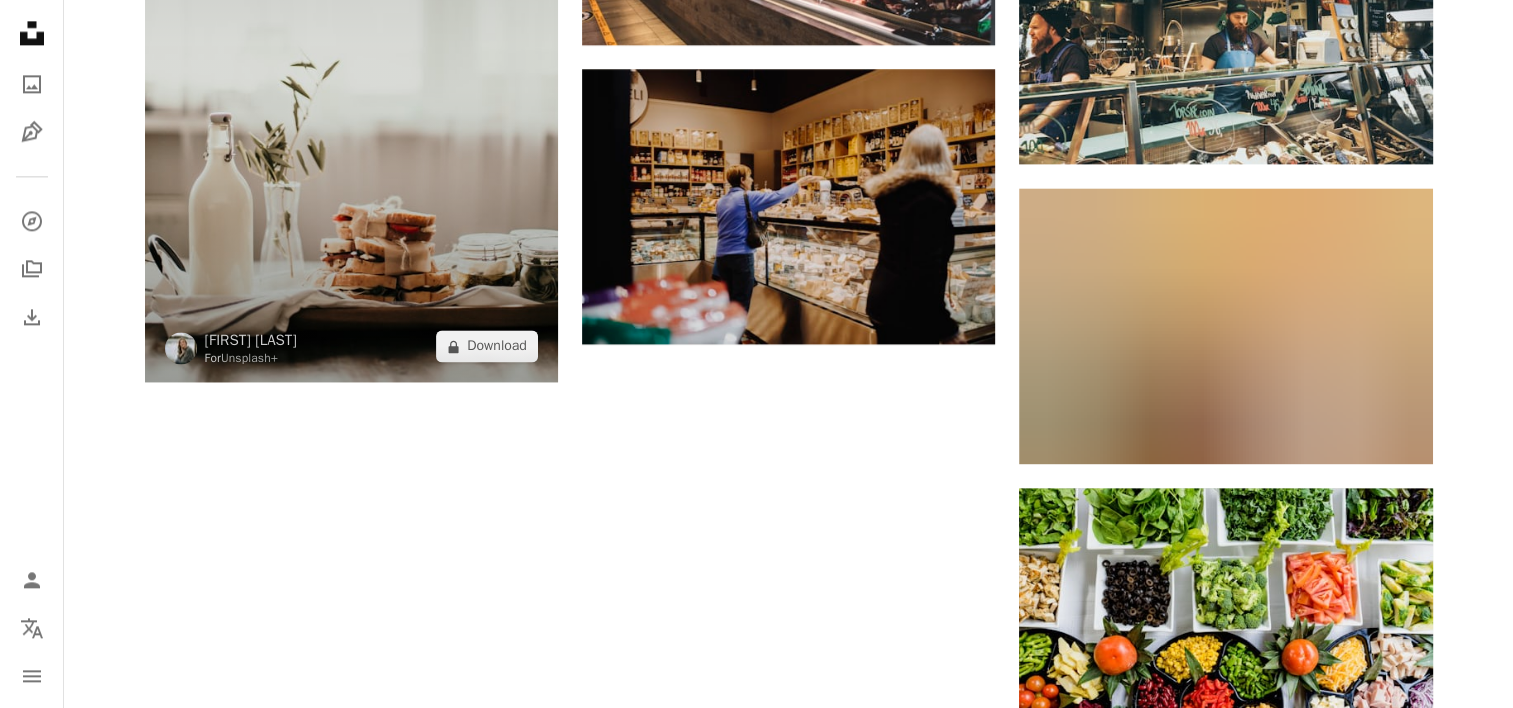 scroll, scrollTop: 2700, scrollLeft: 0, axis: vertical 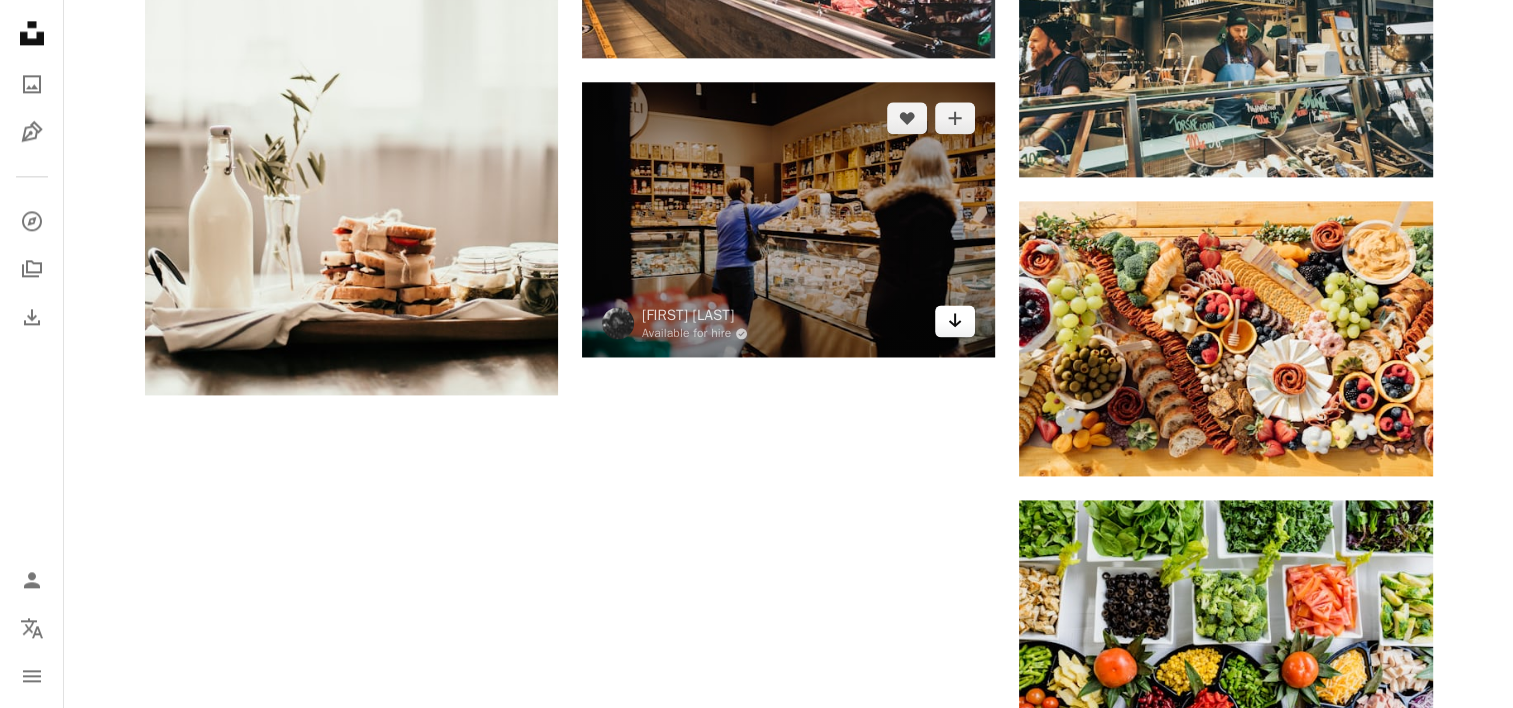 click on "Arrow pointing down" 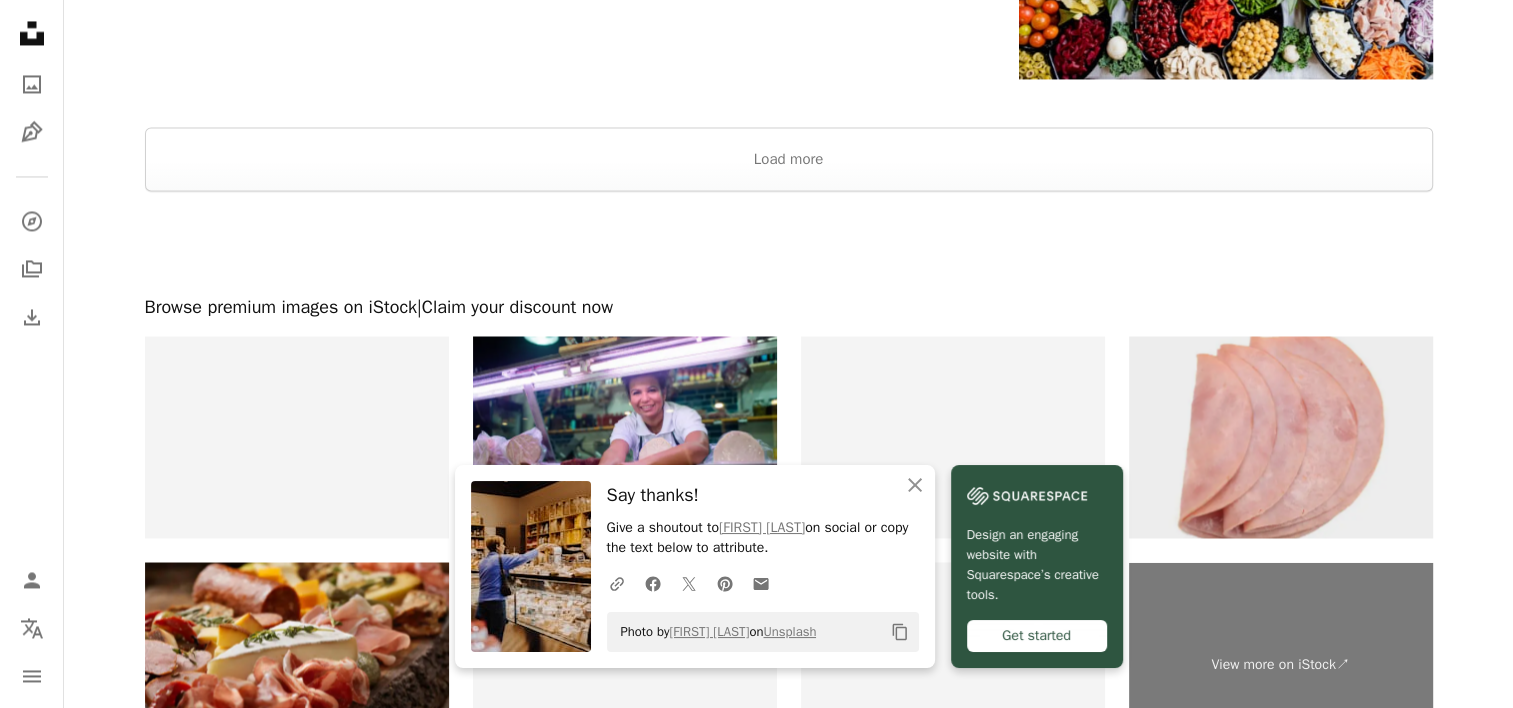 scroll, scrollTop: 3400, scrollLeft: 0, axis: vertical 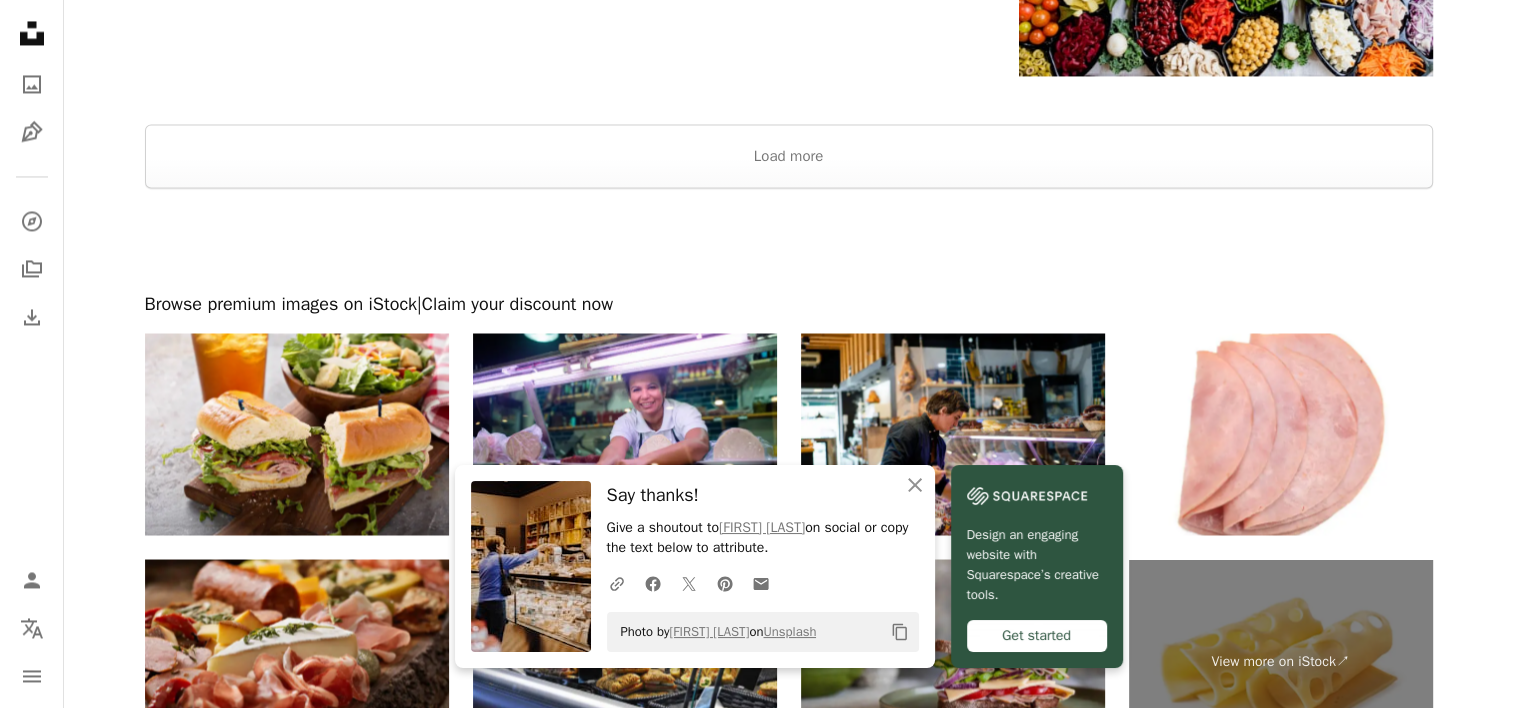click at bounding box center [788, 240] 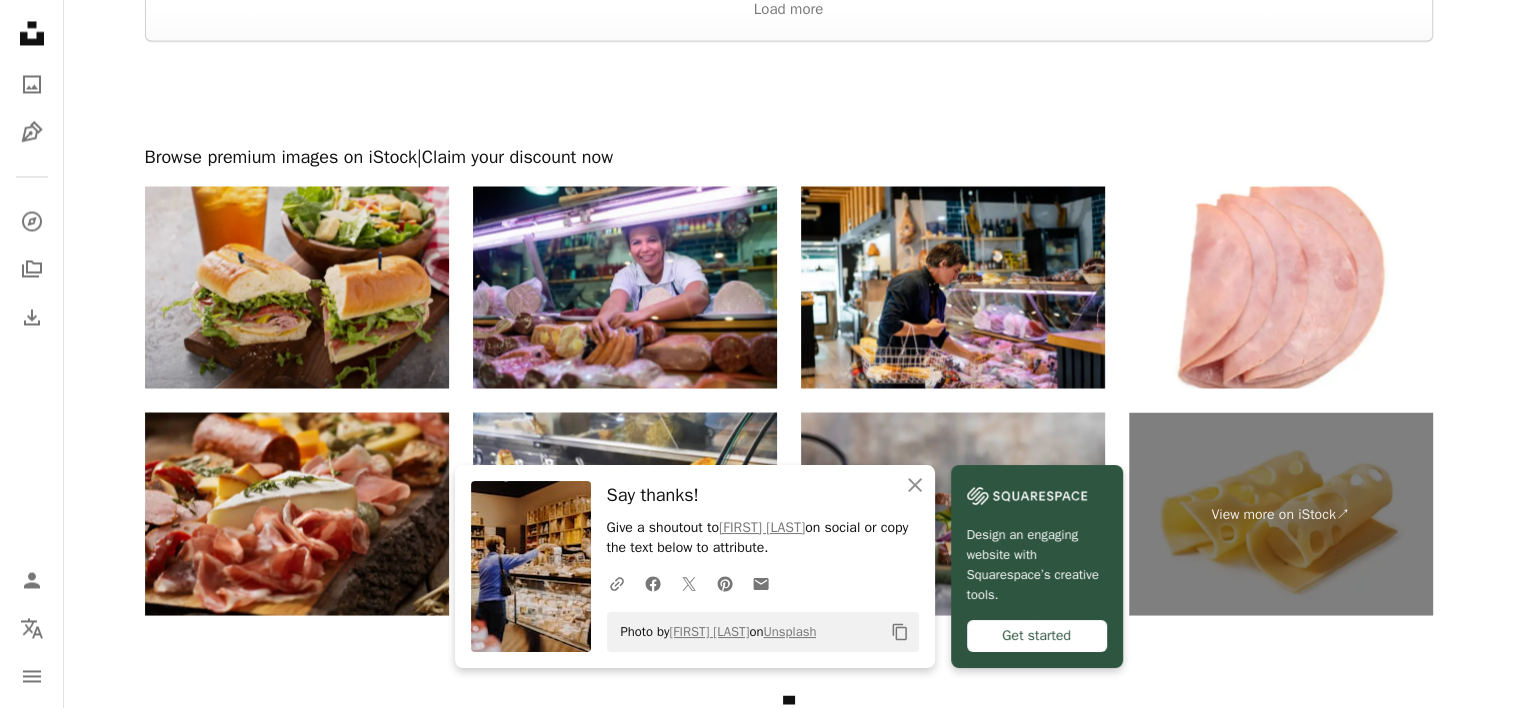 scroll, scrollTop: 3684, scrollLeft: 0, axis: vertical 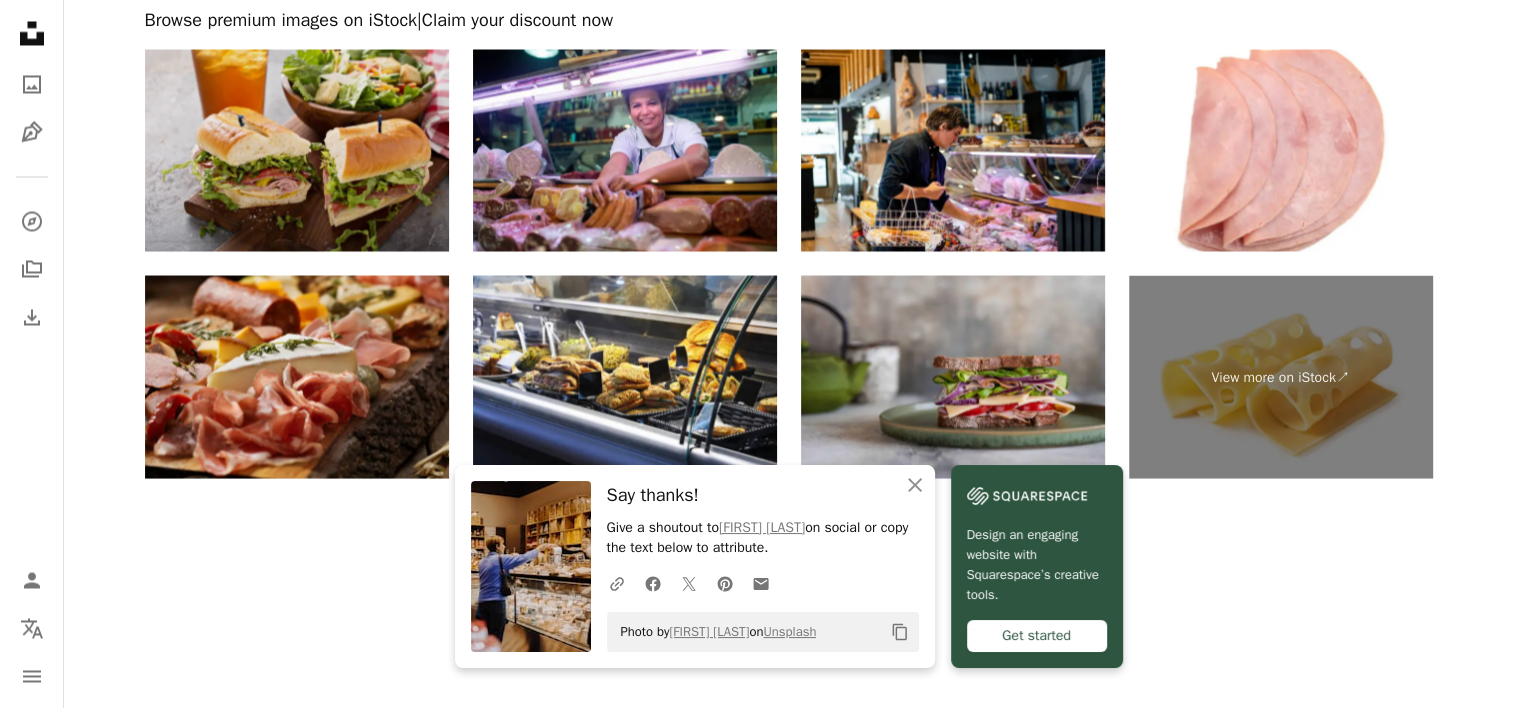 drag, startPoint x: 344, startPoint y: 196, endPoint x: 285, endPoint y: 188, distance: 59.5399 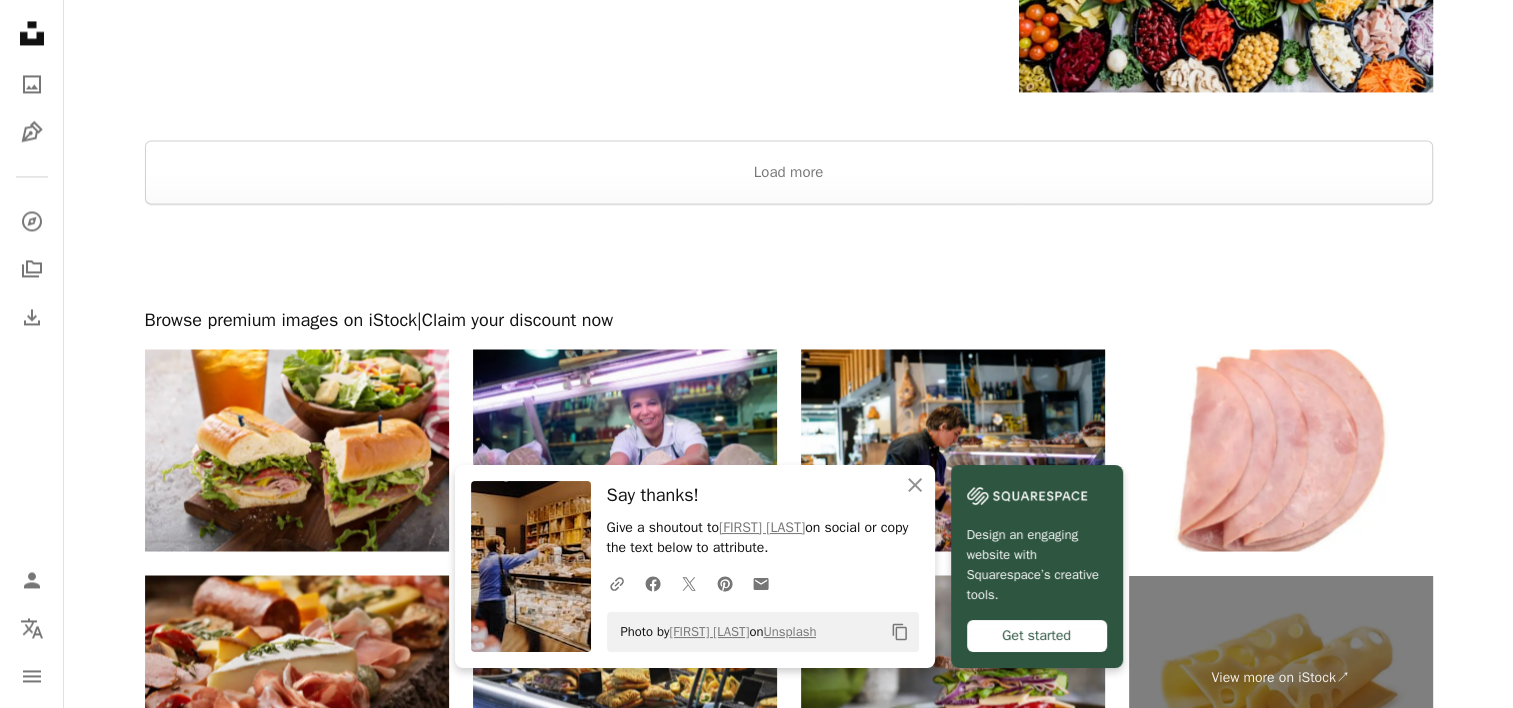 scroll, scrollTop: 3384, scrollLeft: 0, axis: vertical 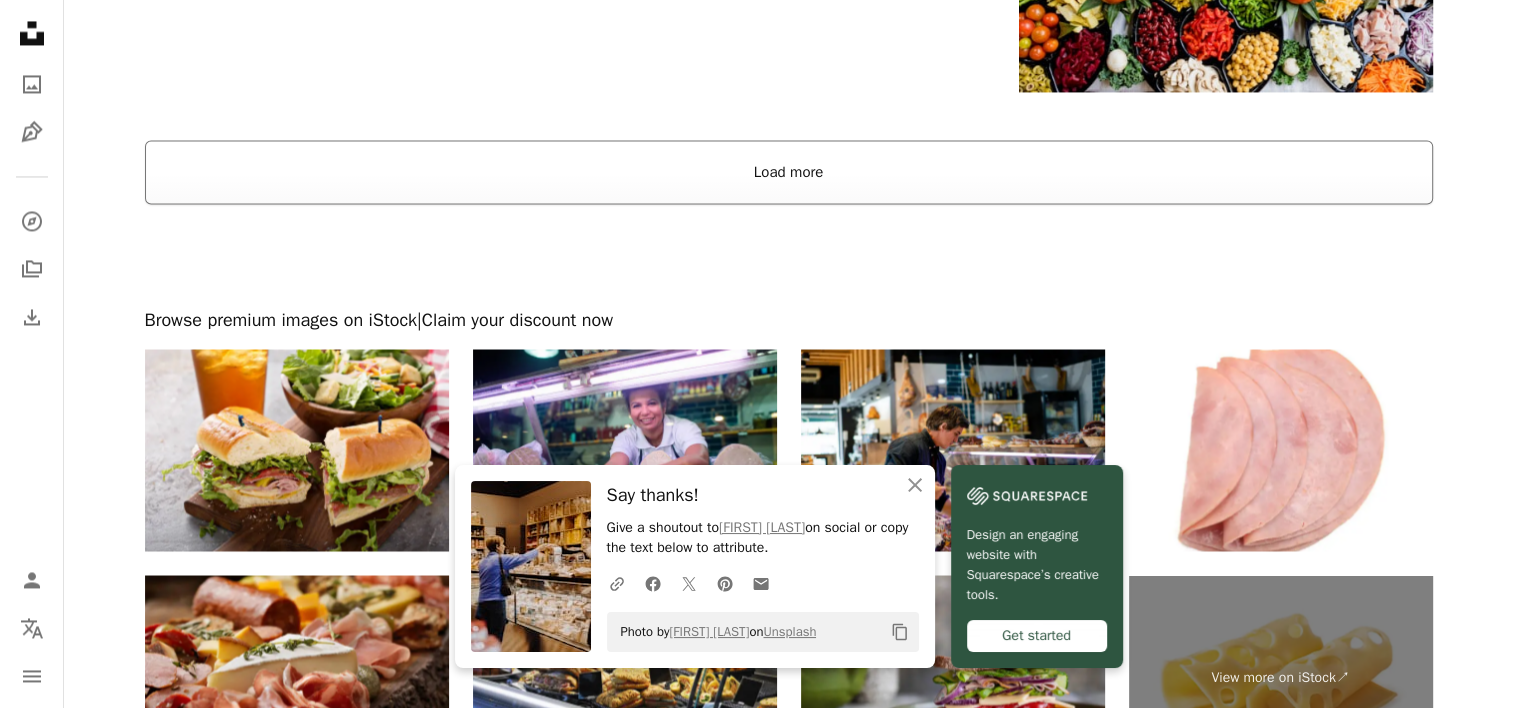 click on "Load more" at bounding box center [789, 172] 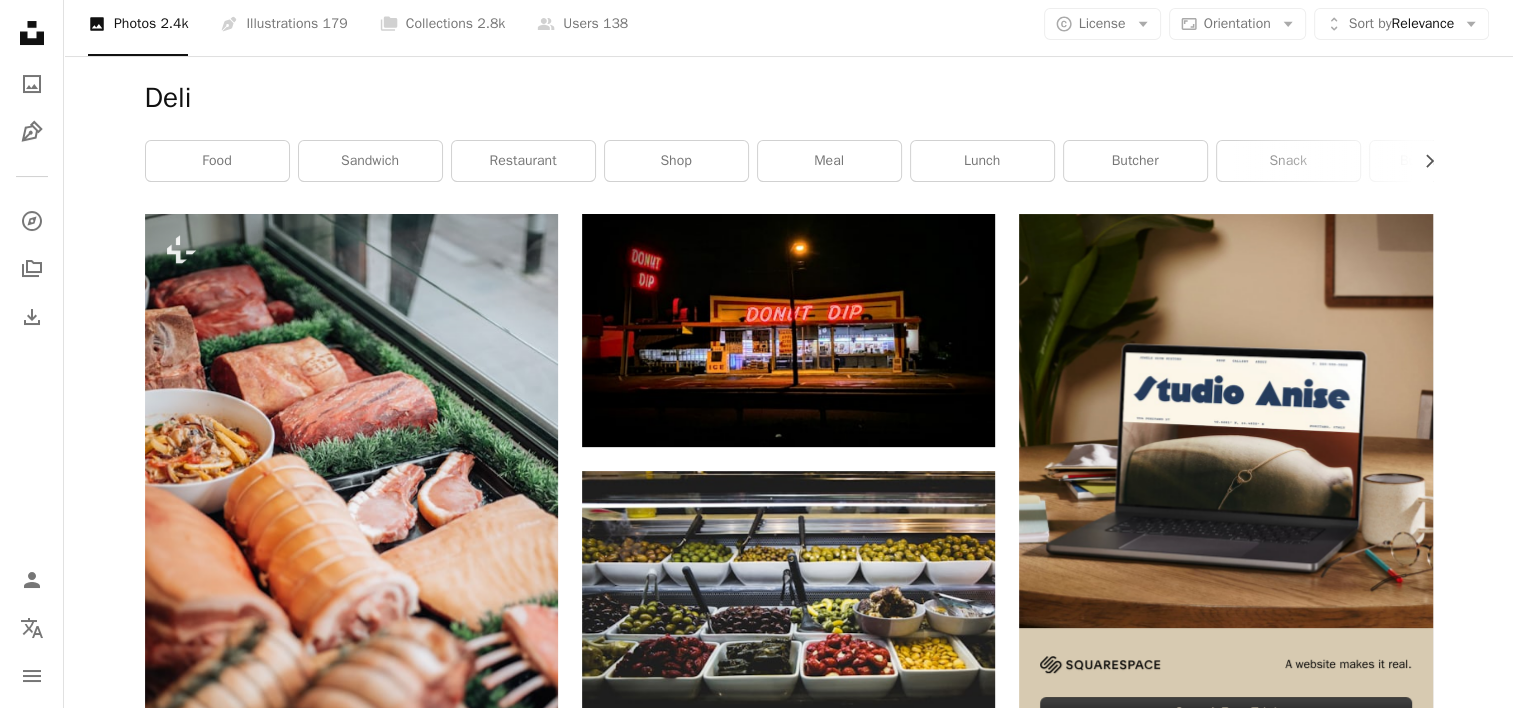 scroll, scrollTop: 0, scrollLeft: 0, axis: both 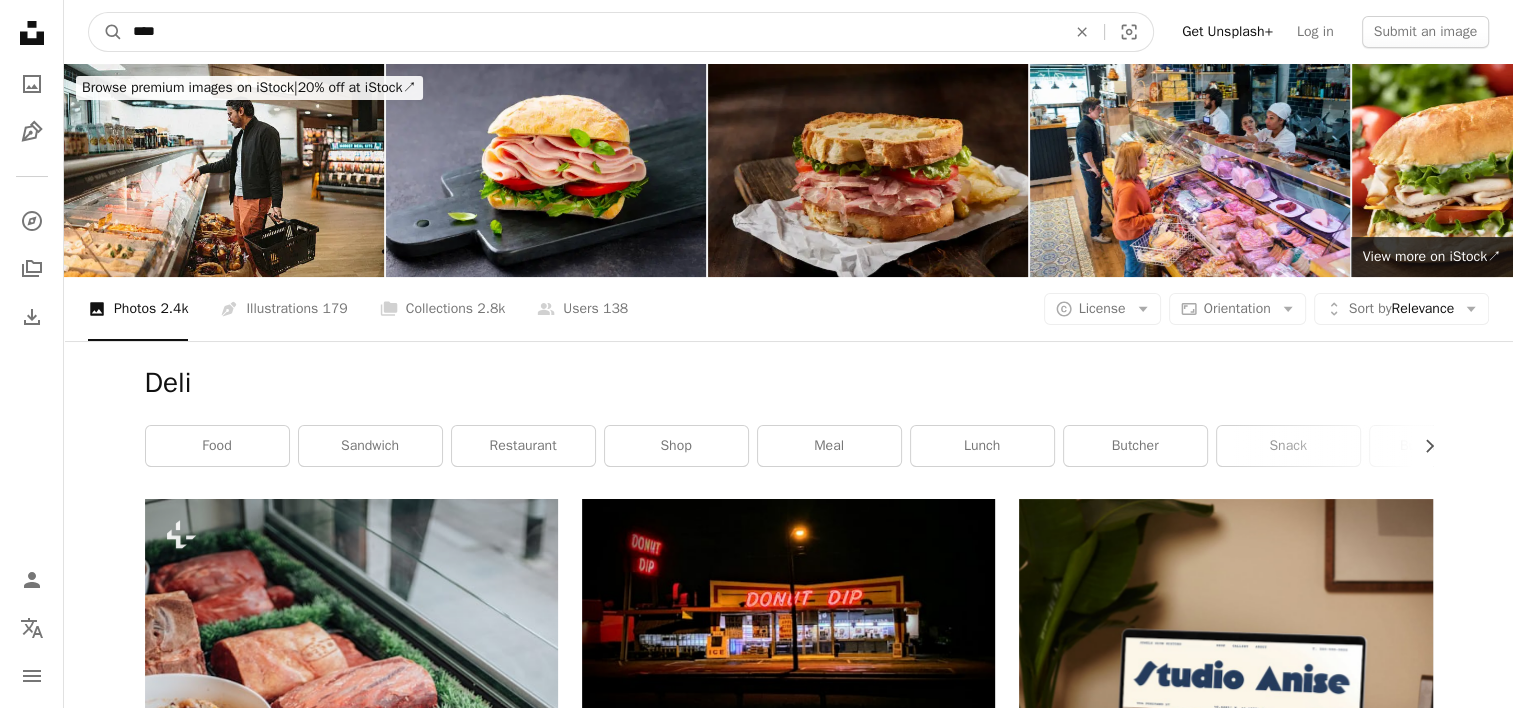 click on "****" at bounding box center [591, 32] 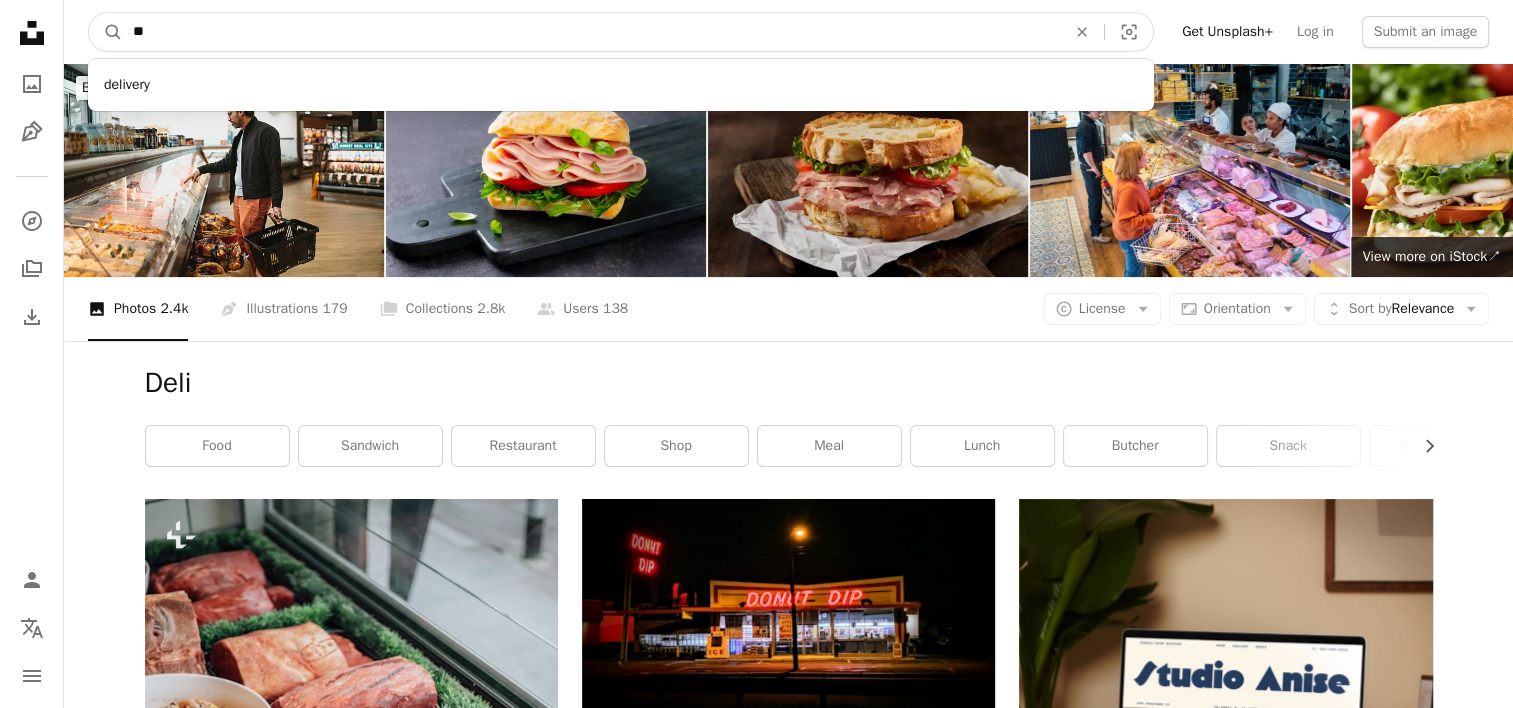 type on "*" 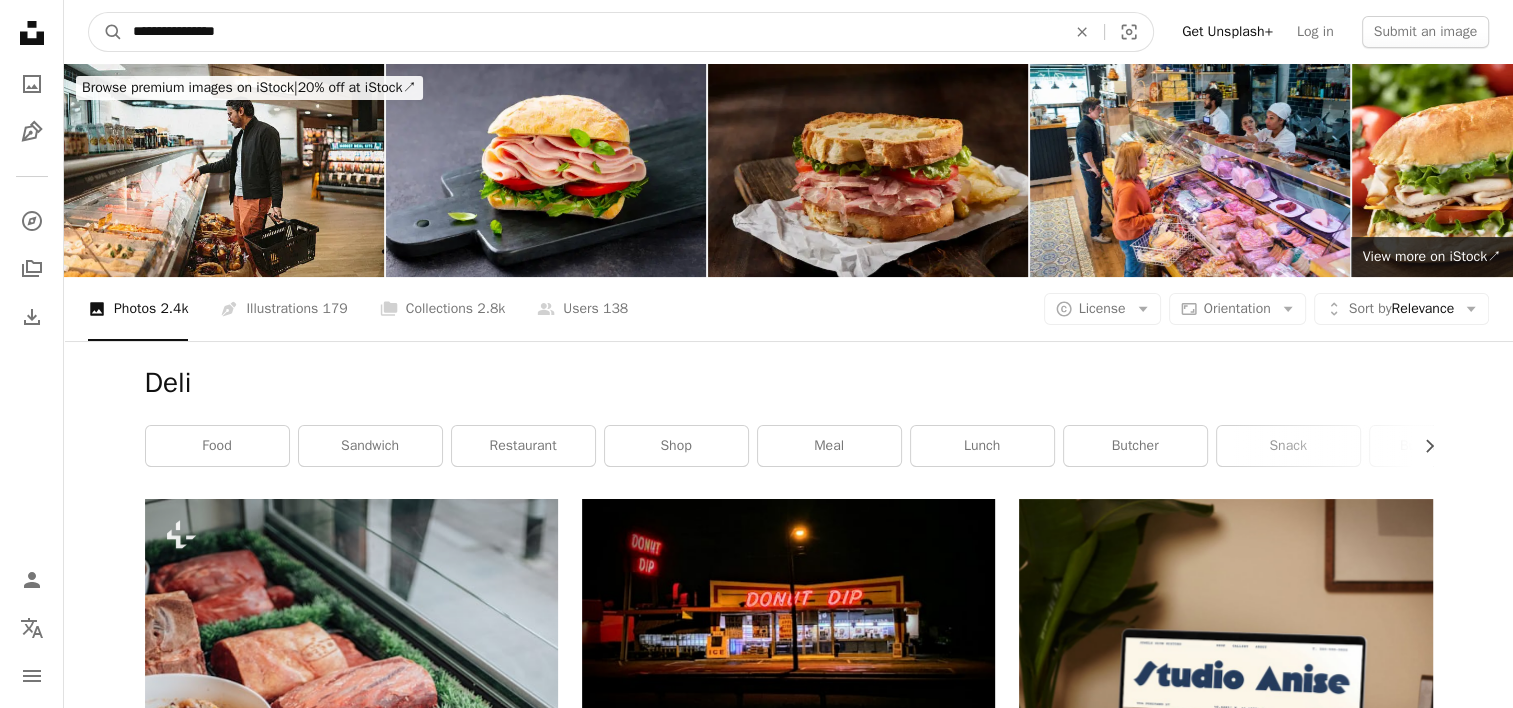 type on "**********" 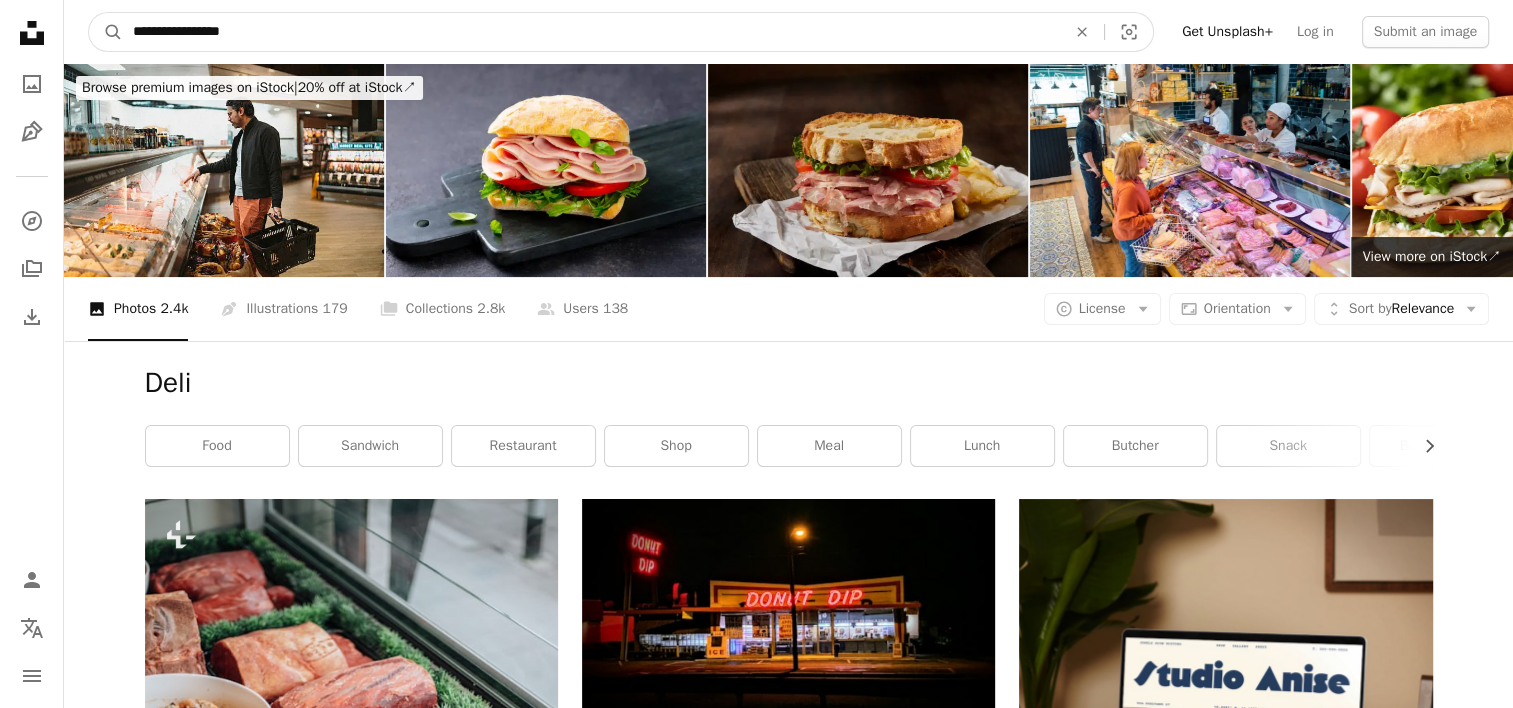 click on "A magnifying glass" at bounding box center [106, 32] 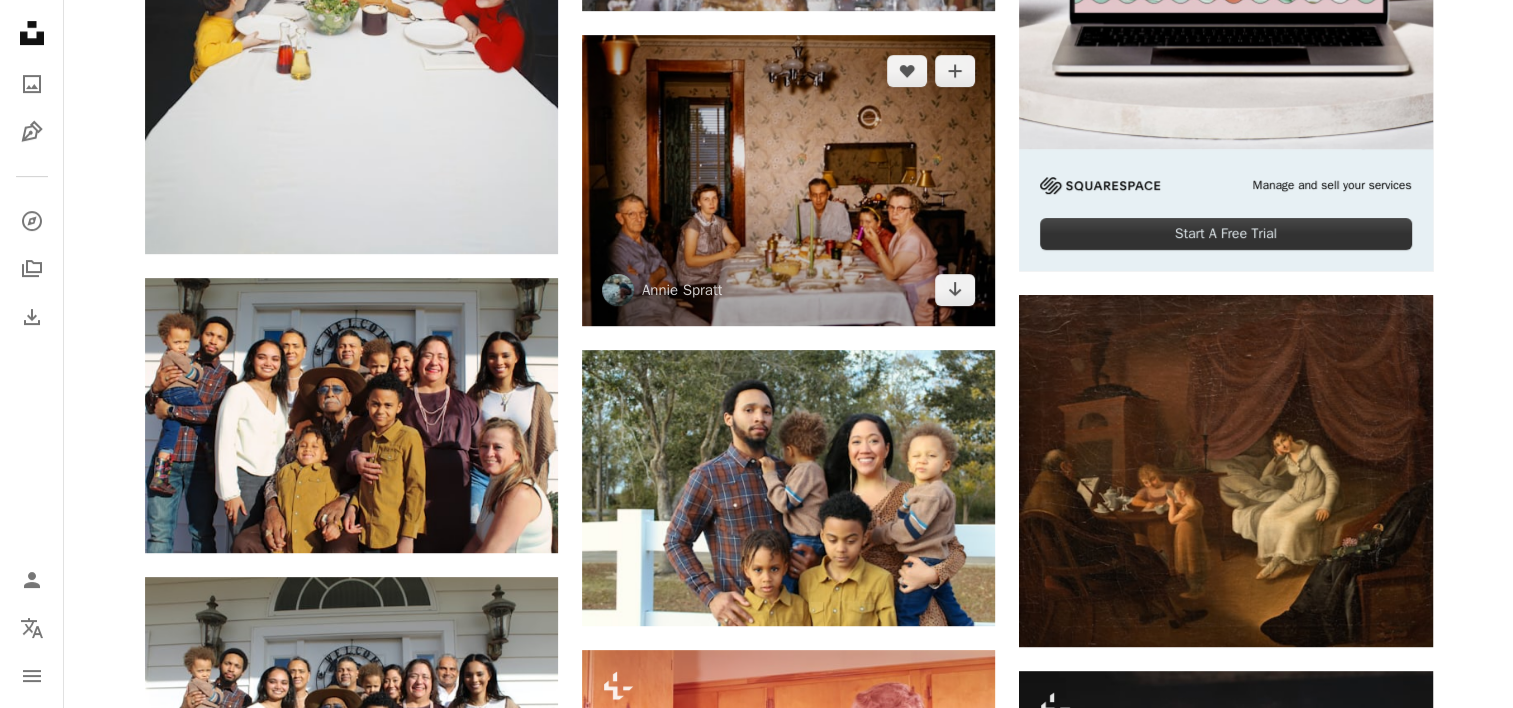 scroll, scrollTop: 800, scrollLeft: 0, axis: vertical 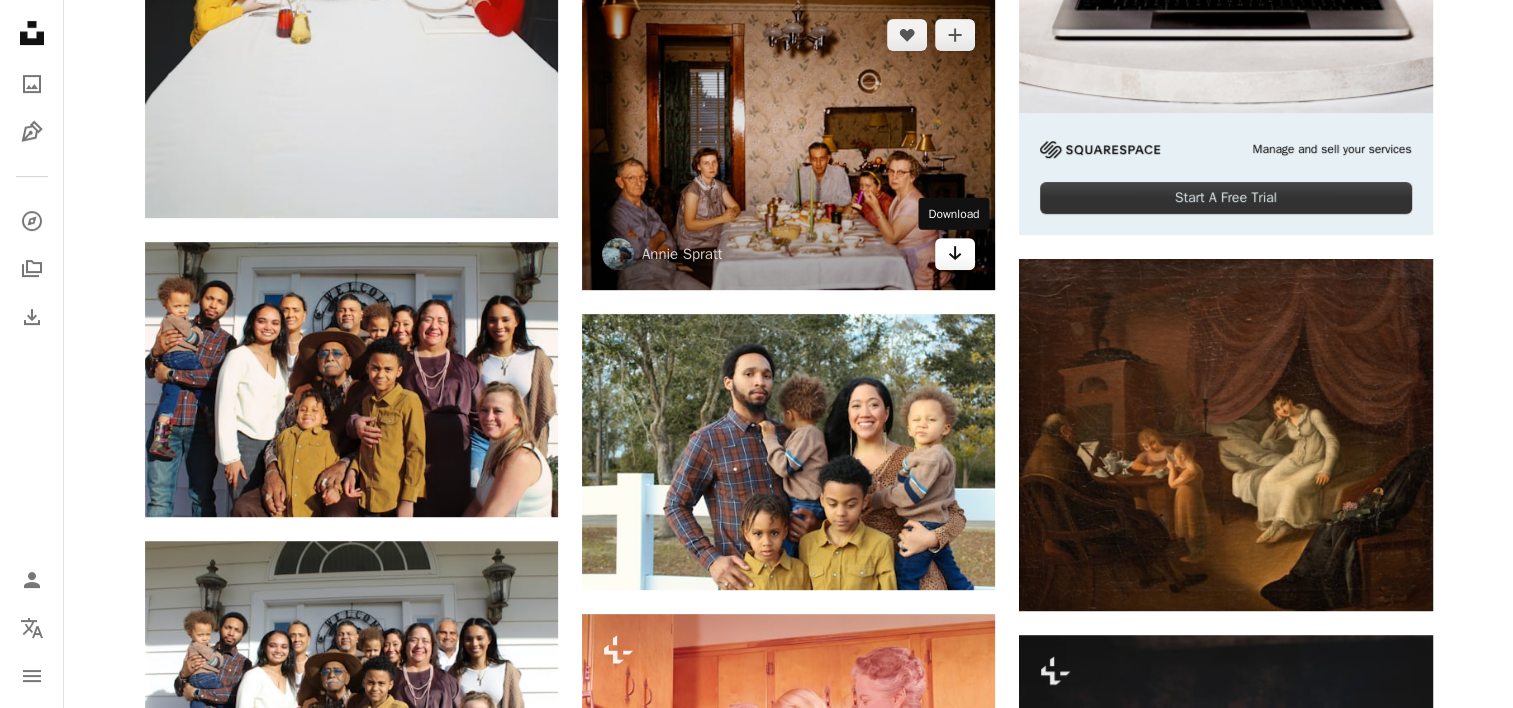 click 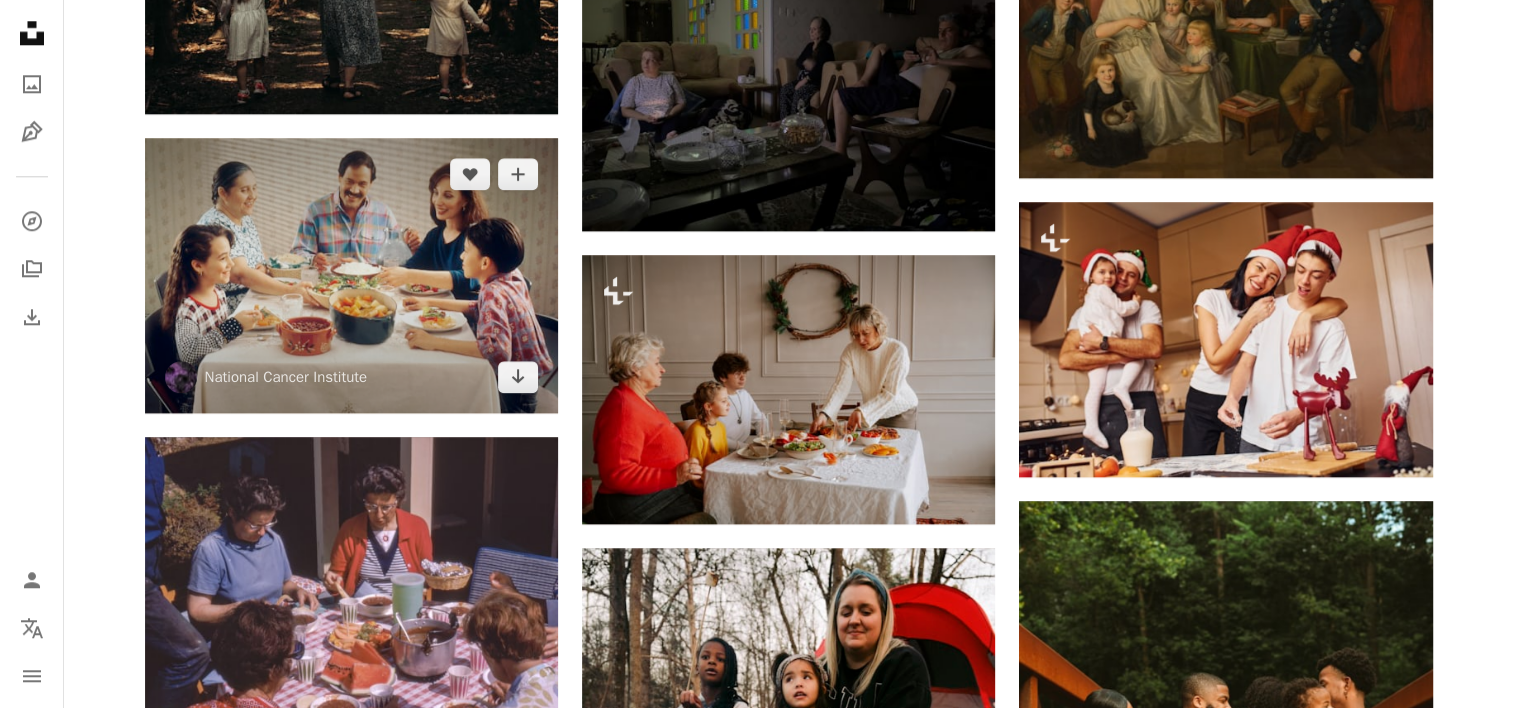 scroll, scrollTop: 2200, scrollLeft: 0, axis: vertical 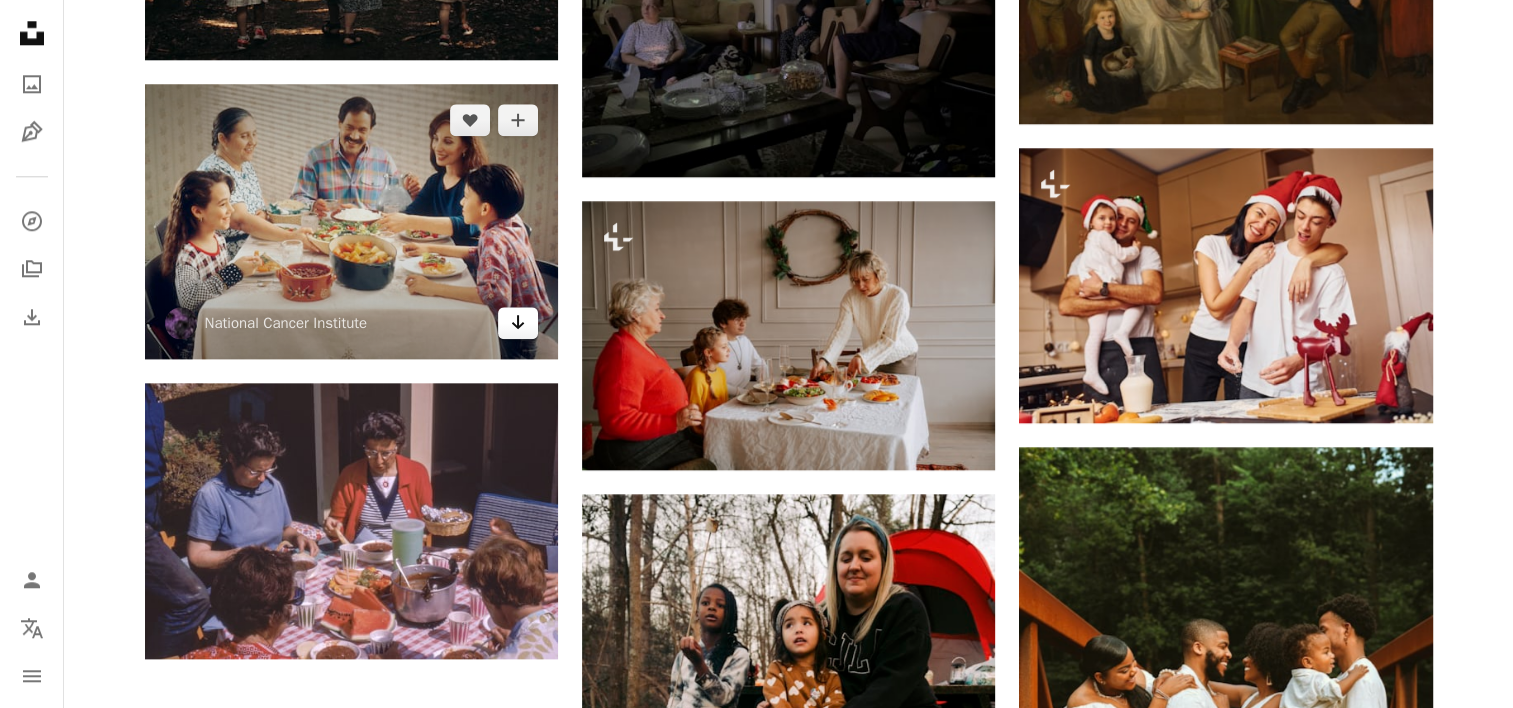 click on "Arrow pointing down" 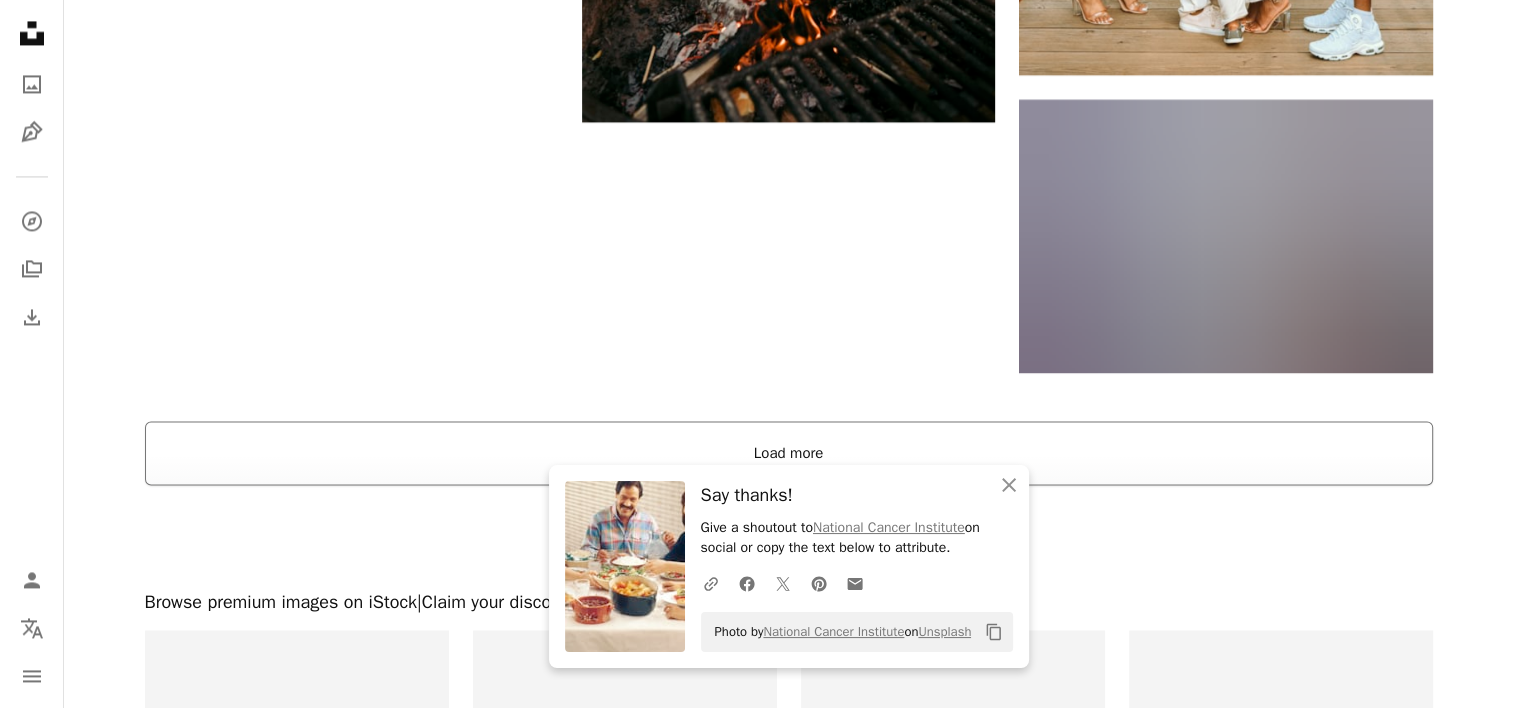 scroll, scrollTop: 3400, scrollLeft: 0, axis: vertical 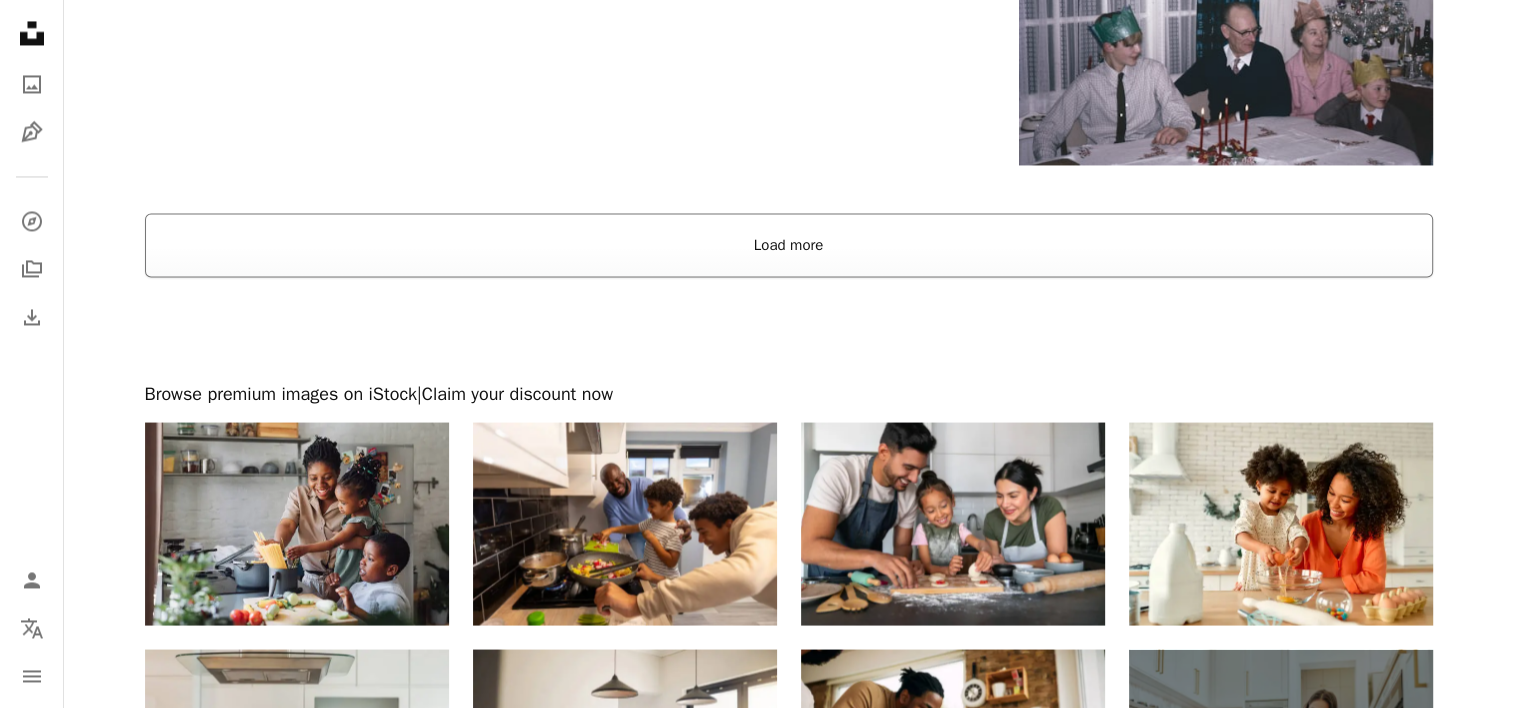 click on "Load more" at bounding box center (789, 245) 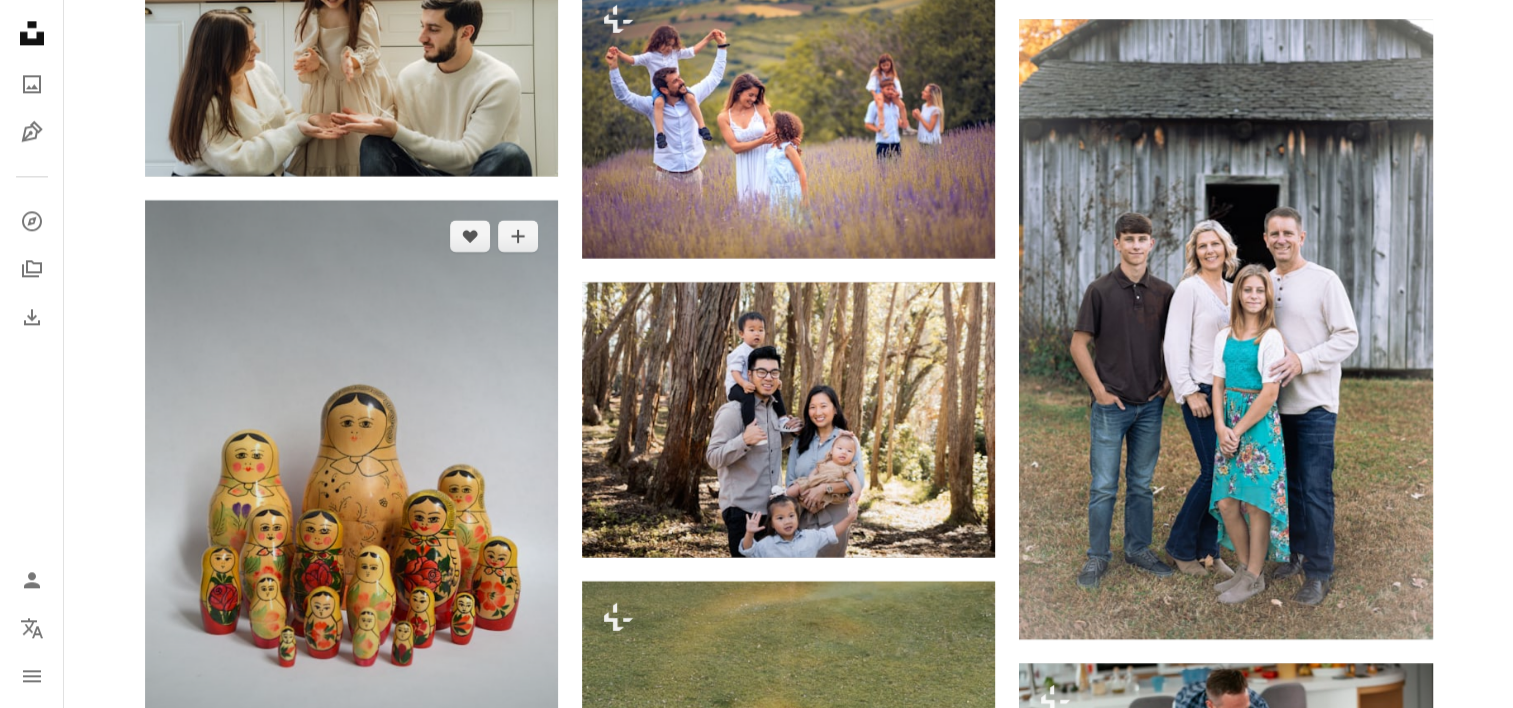 scroll, scrollTop: 10200, scrollLeft: 0, axis: vertical 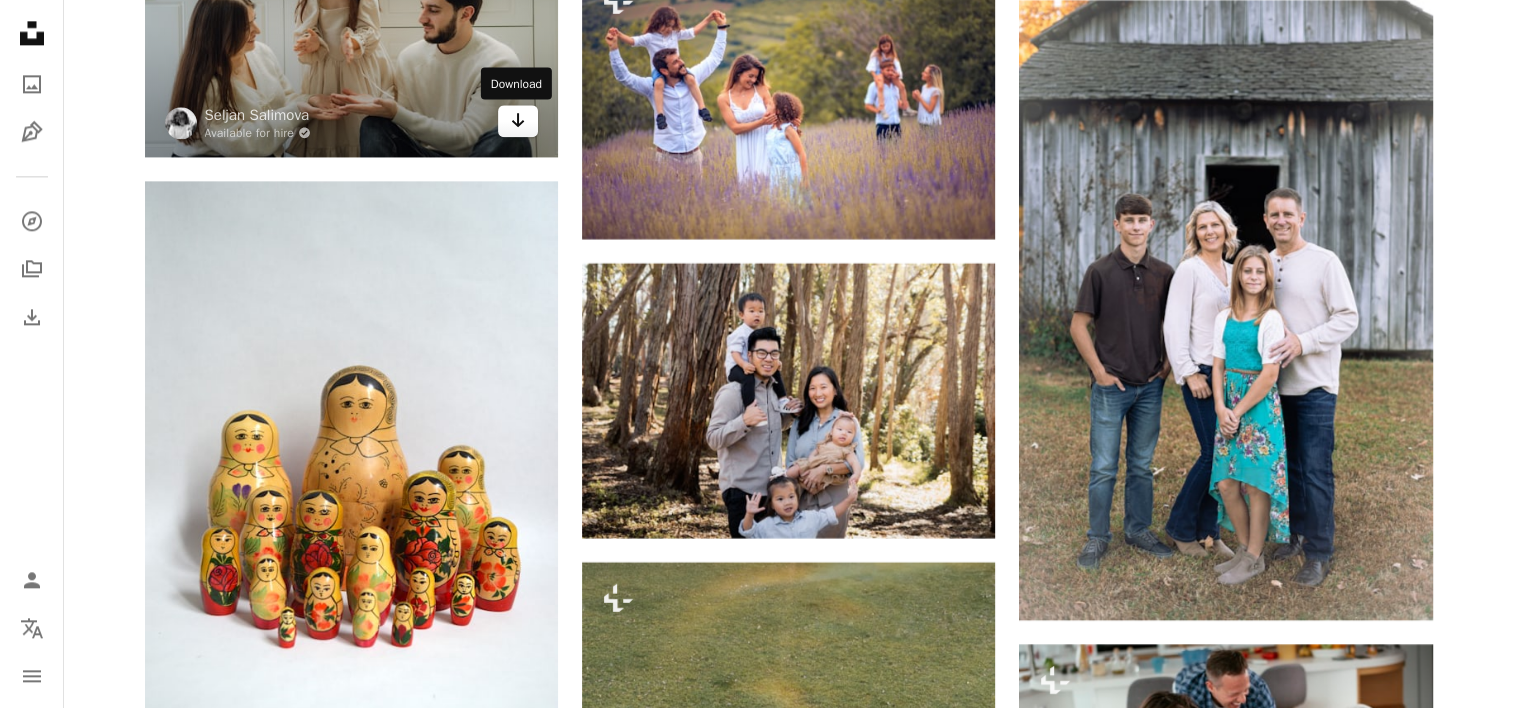 click on "Arrow pointing down" at bounding box center (518, 121) 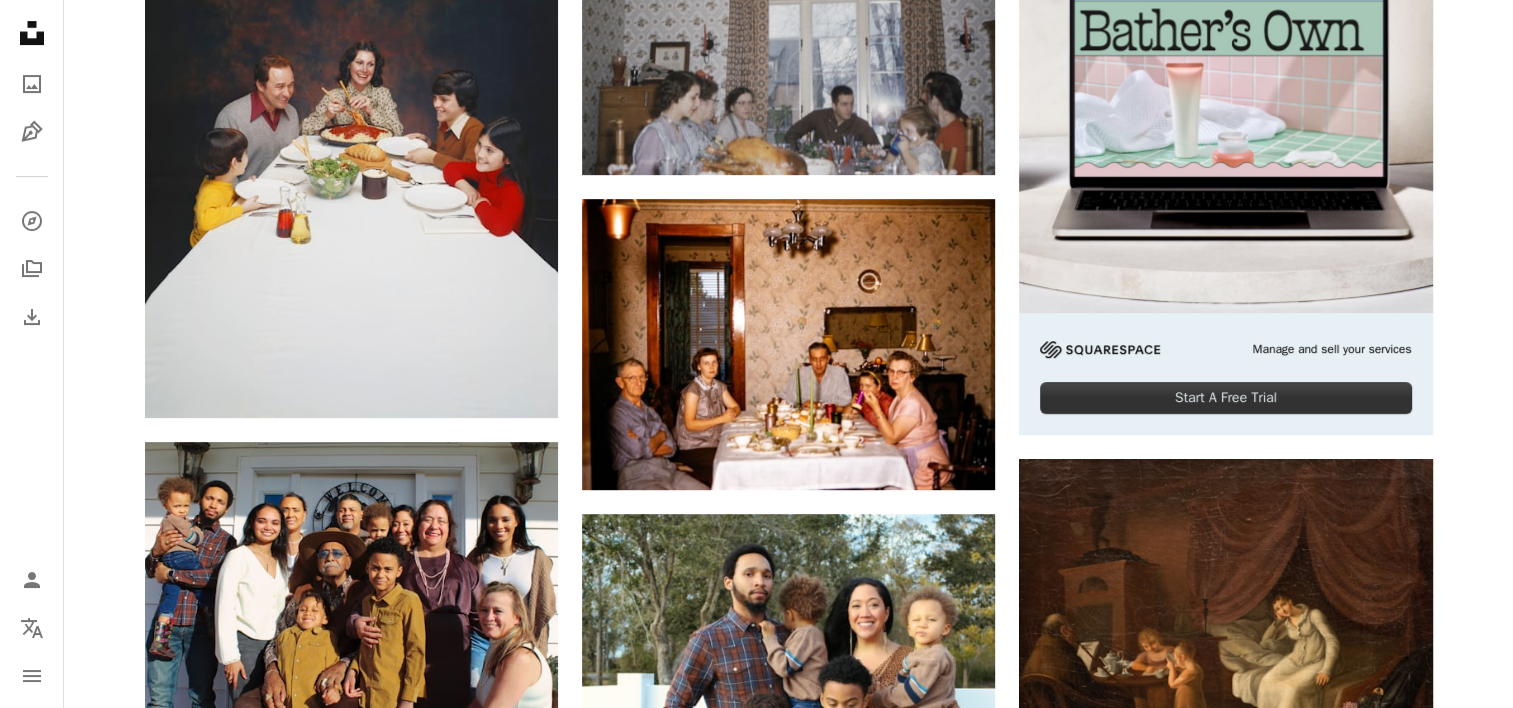 scroll, scrollTop: 0, scrollLeft: 0, axis: both 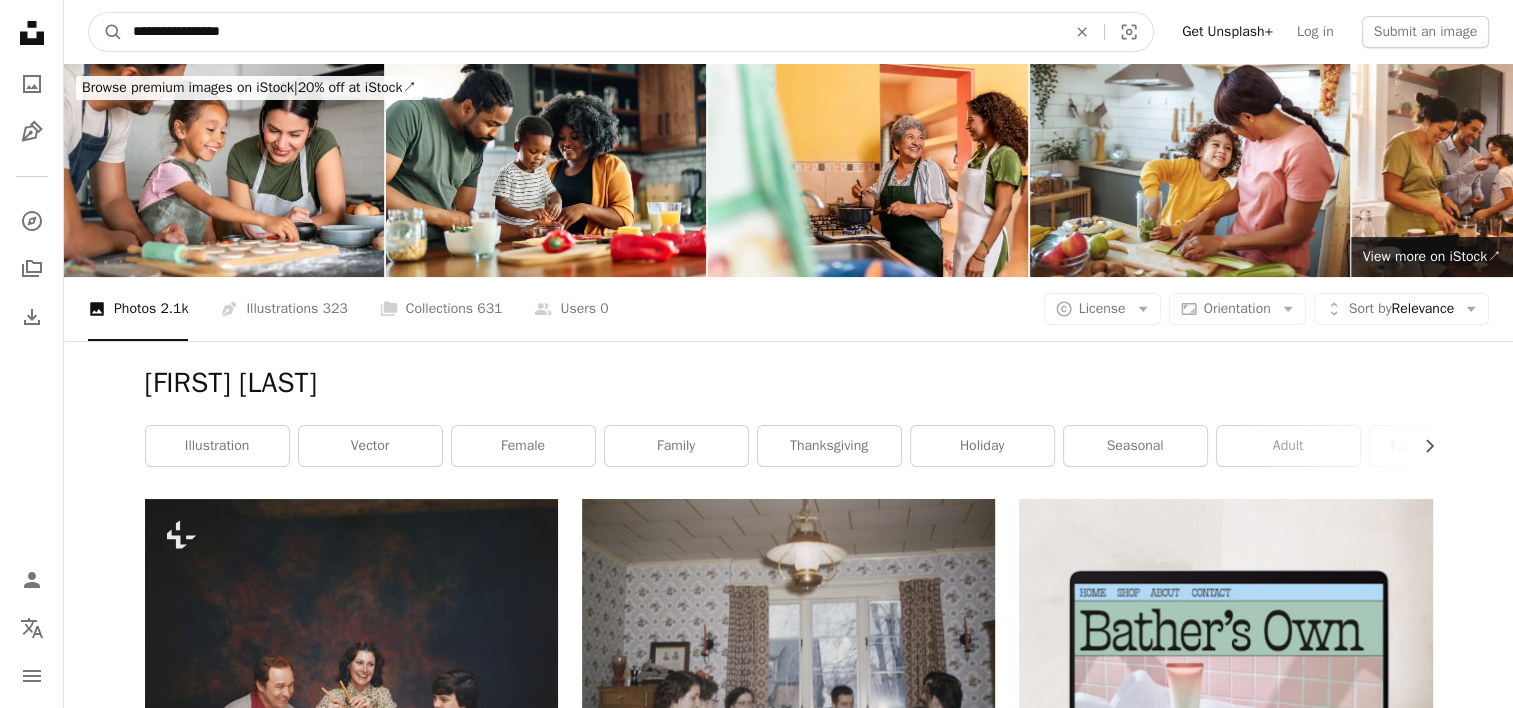 drag, startPoint x: 296, startPoint y: 28, endPoint x: 54, endPoint y: 40, distance: 242.29733 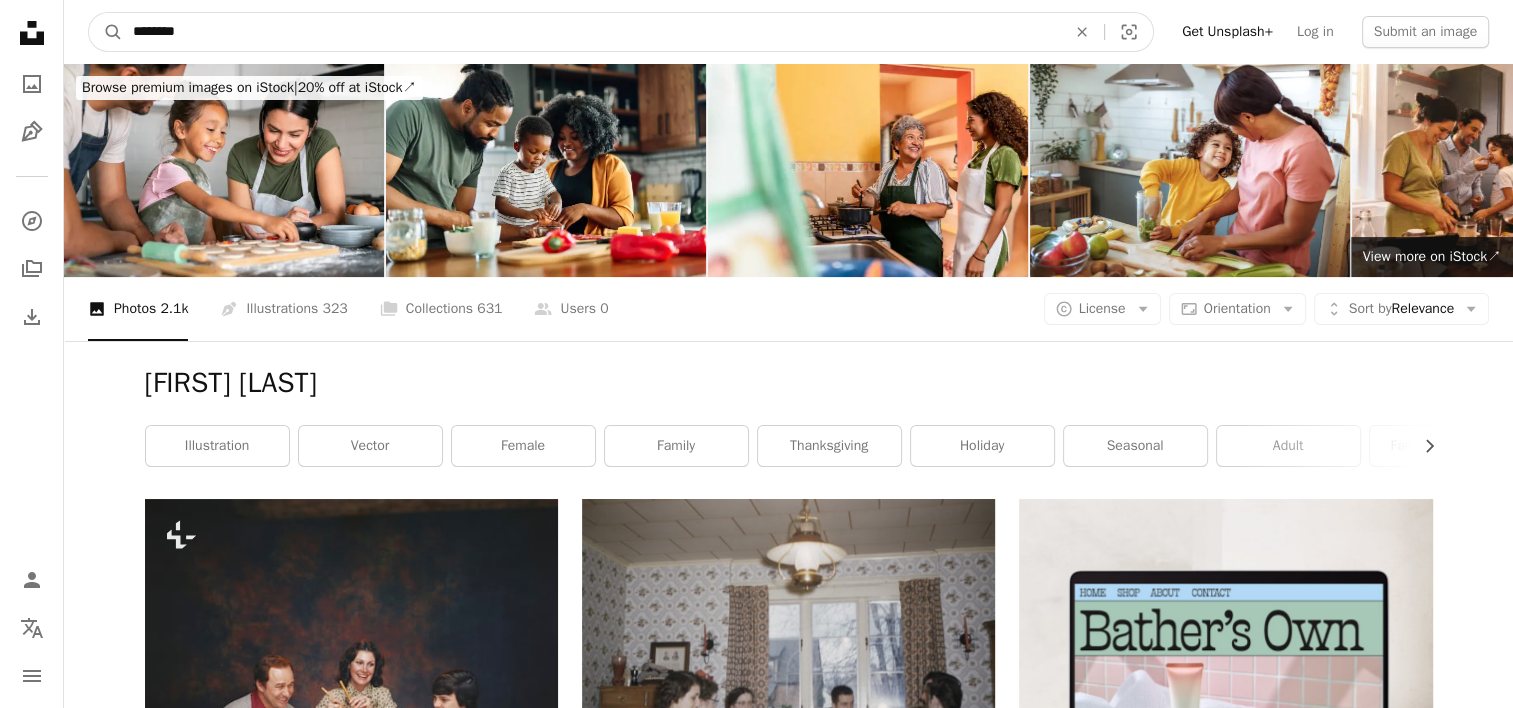 type on "*********" 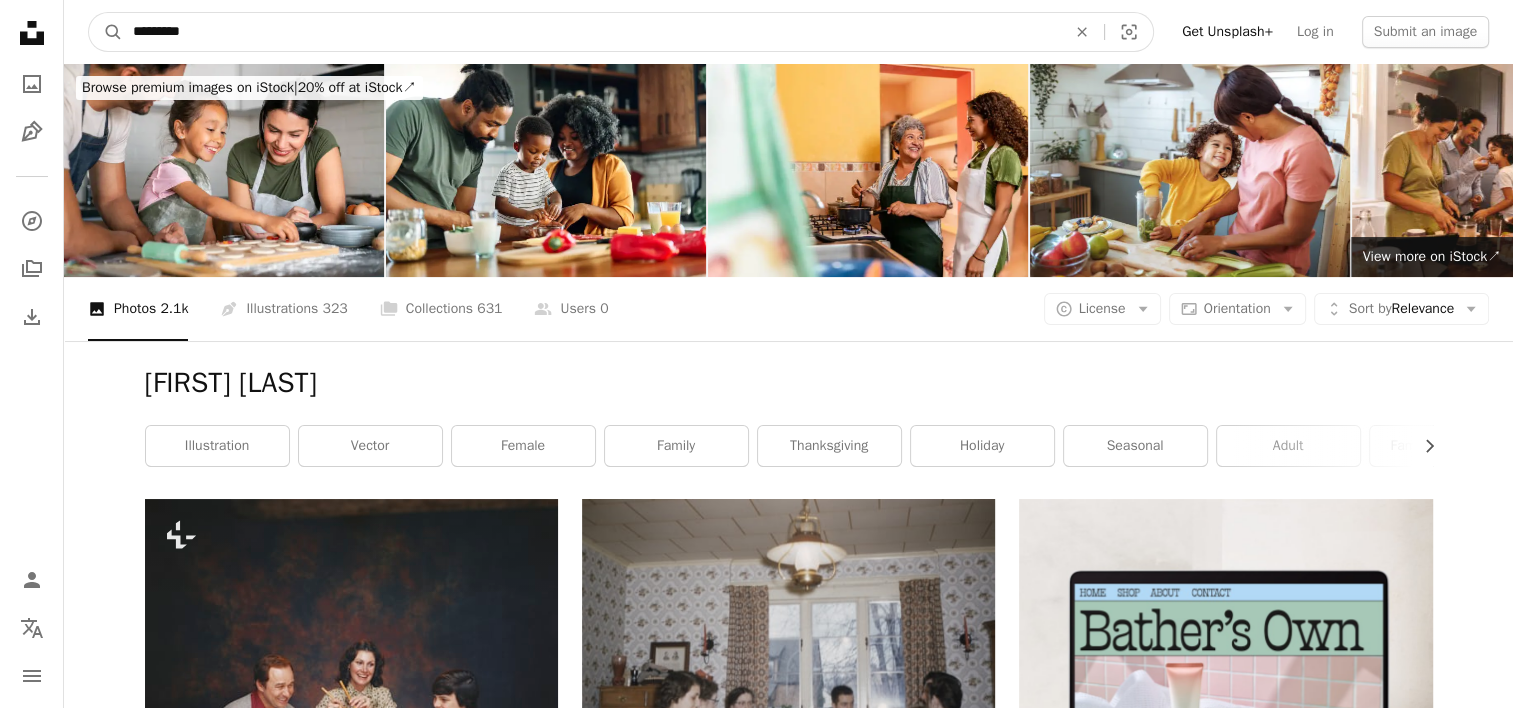 click on "A magnifying glass" at bounding box center (106, 32) 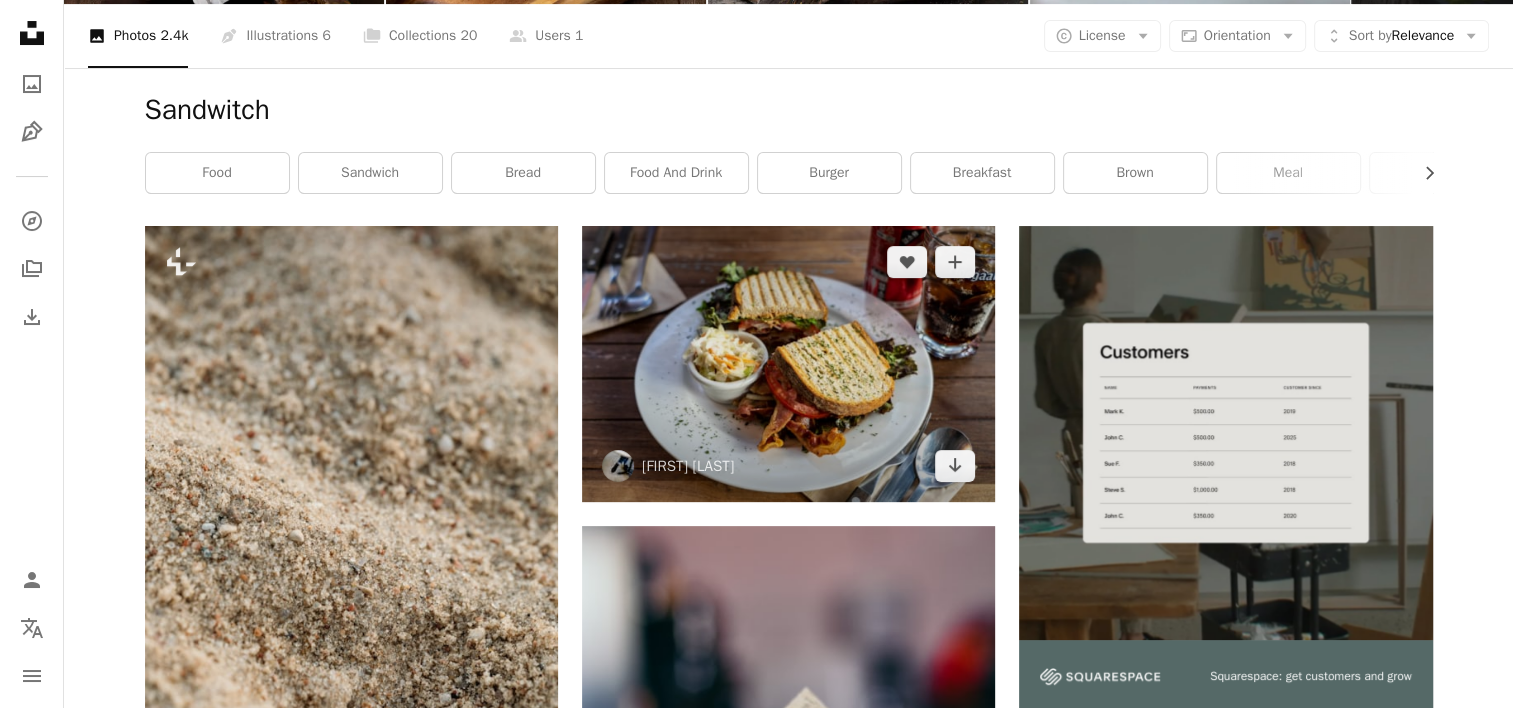 scroll, scrollTop: 300, scrollLeft: 0, axis: vertical 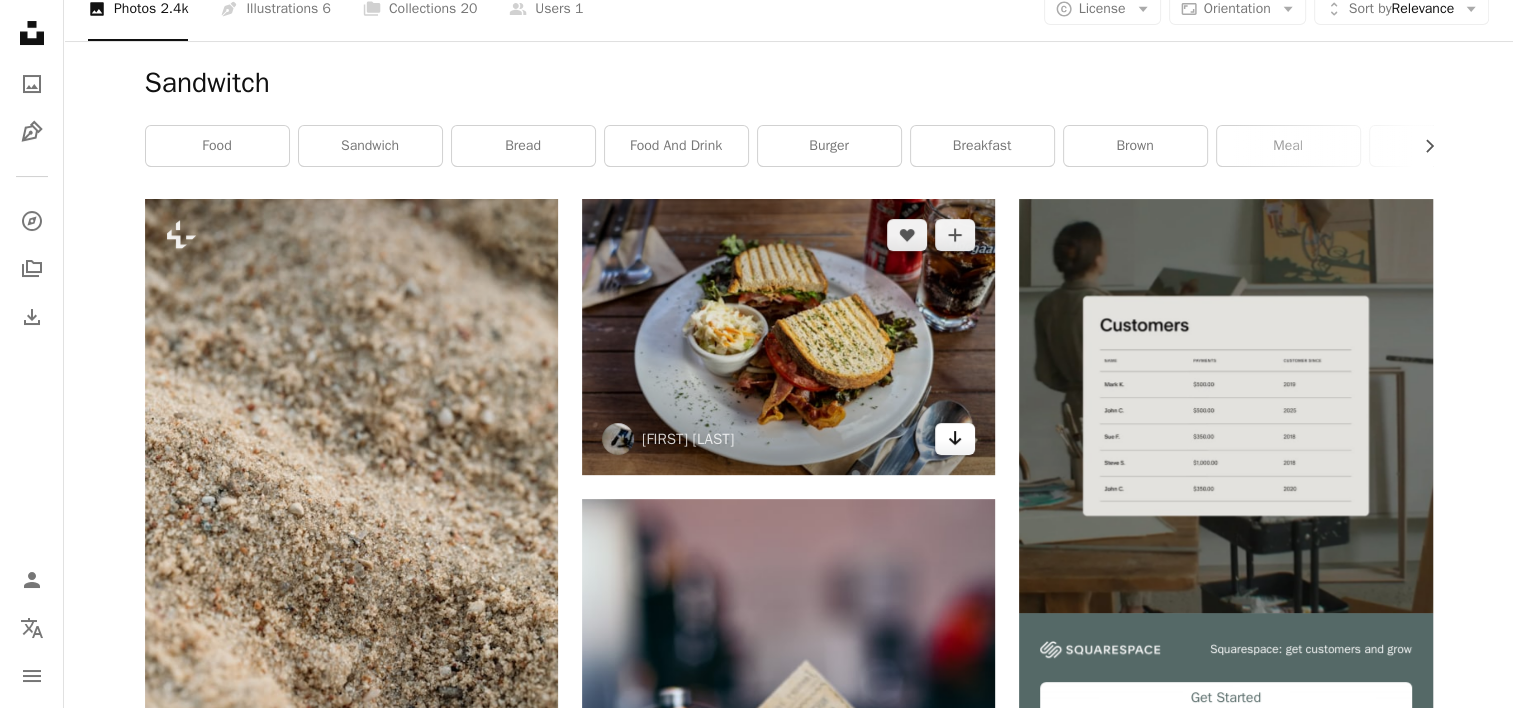click on "Arrow pointing down" 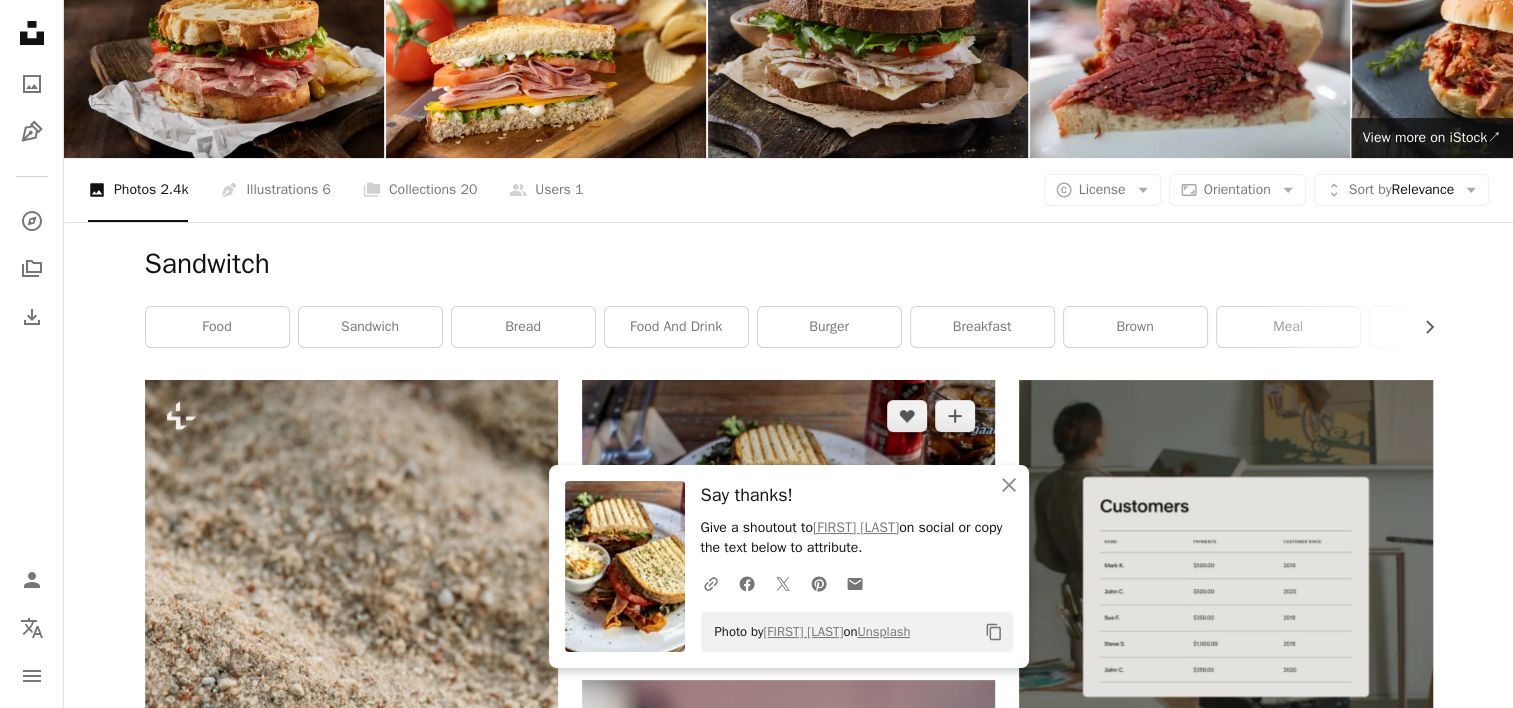 scroll, scrollTop: 0, scrollLeft: 0, axis: both 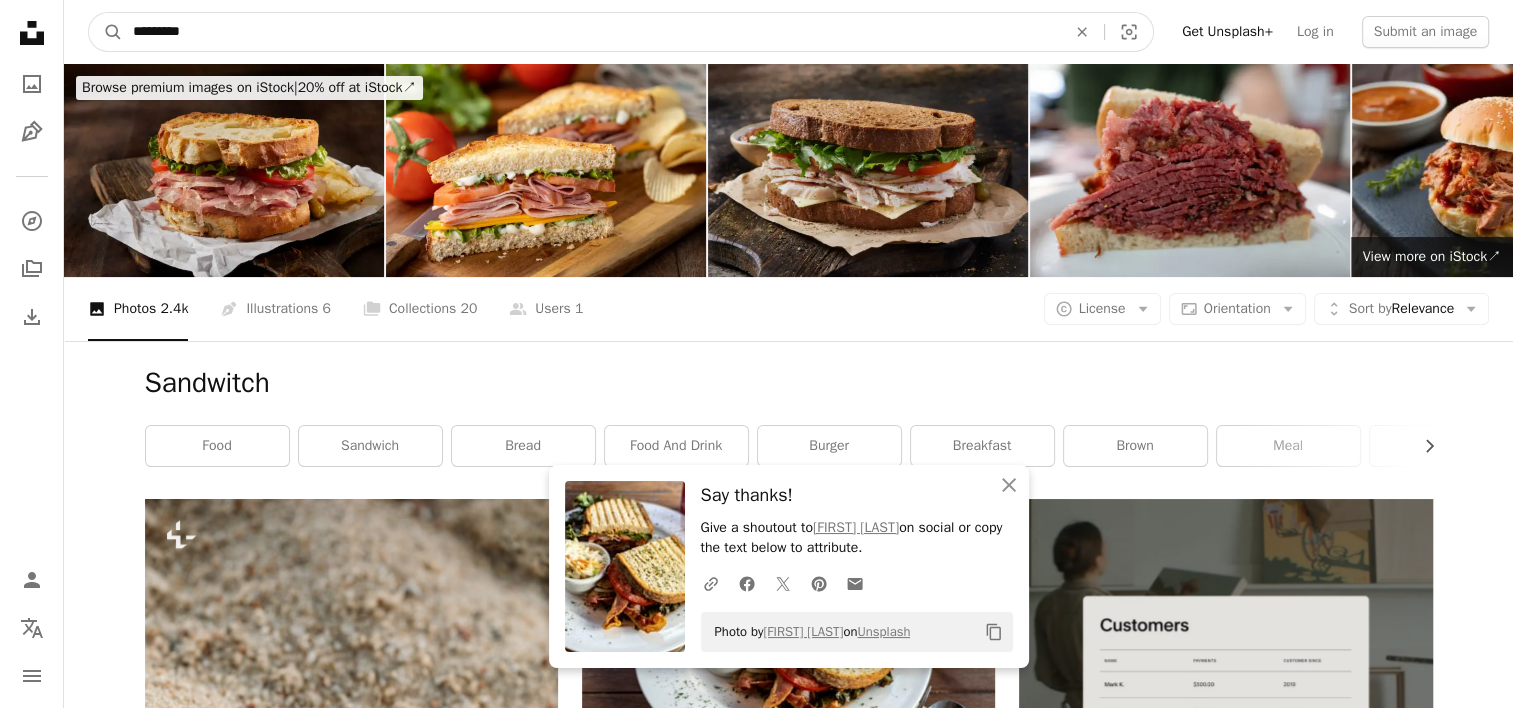 drag, startPoint x: 292, startPoint y: 24, endPoint x: 35, endPoint y: 22, distance: 257.00778 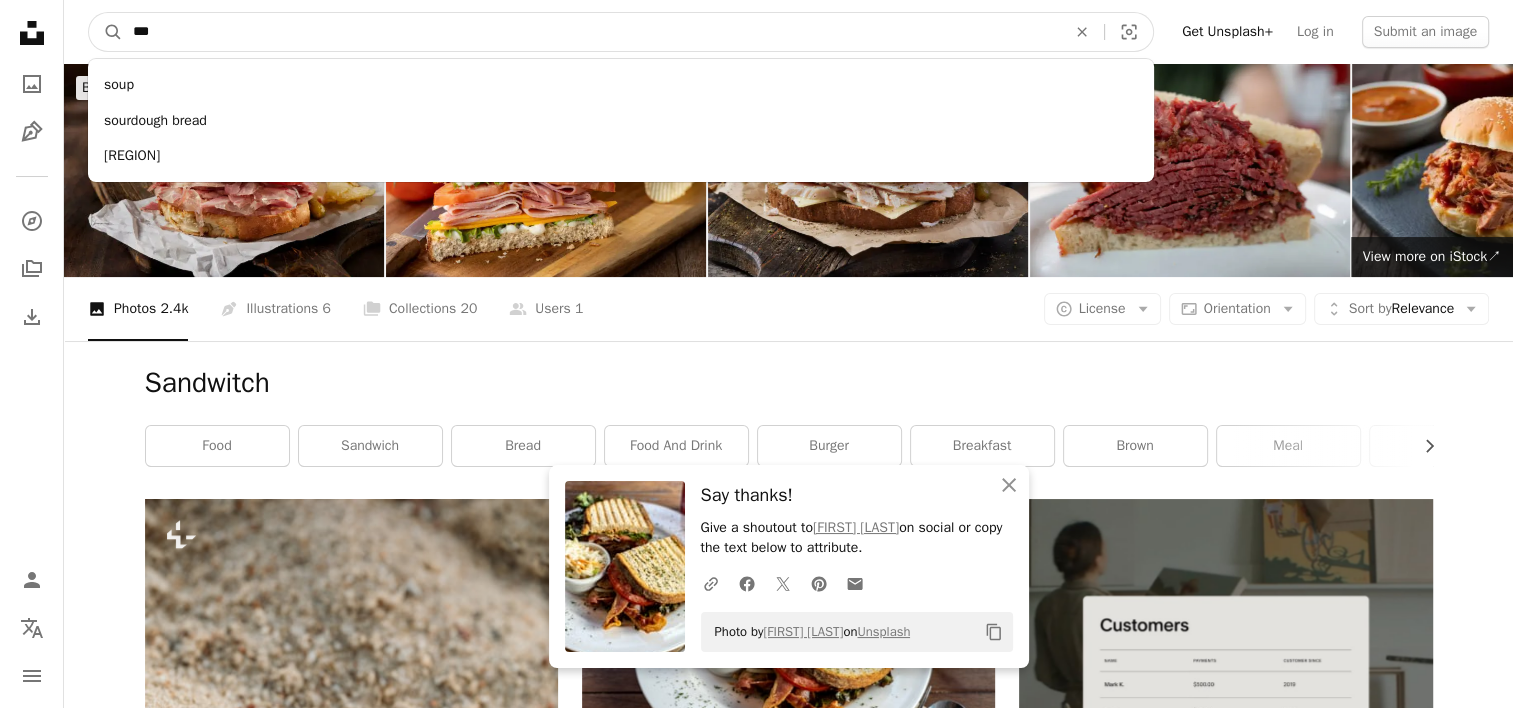 type on "****" 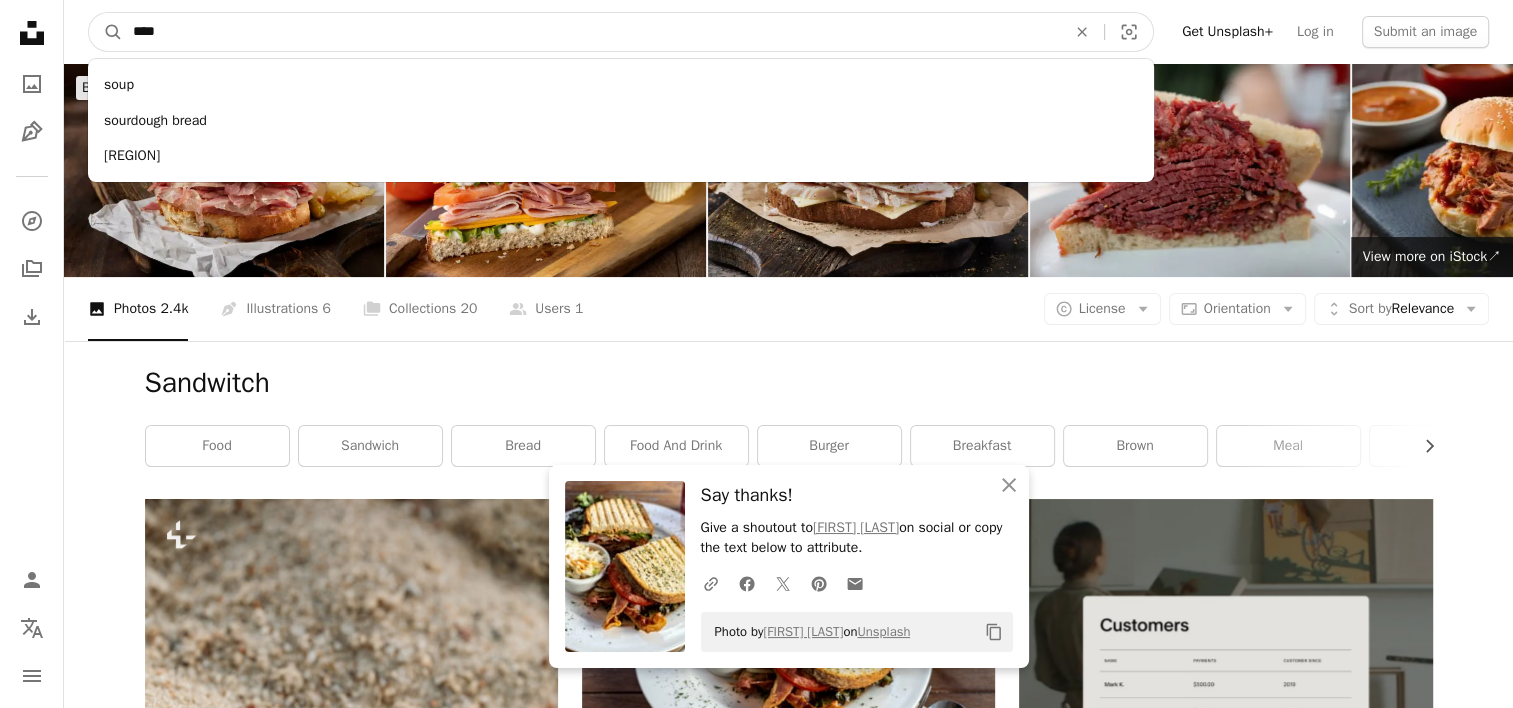 click on "A magnifying glass" at bounding box center [106, 32] 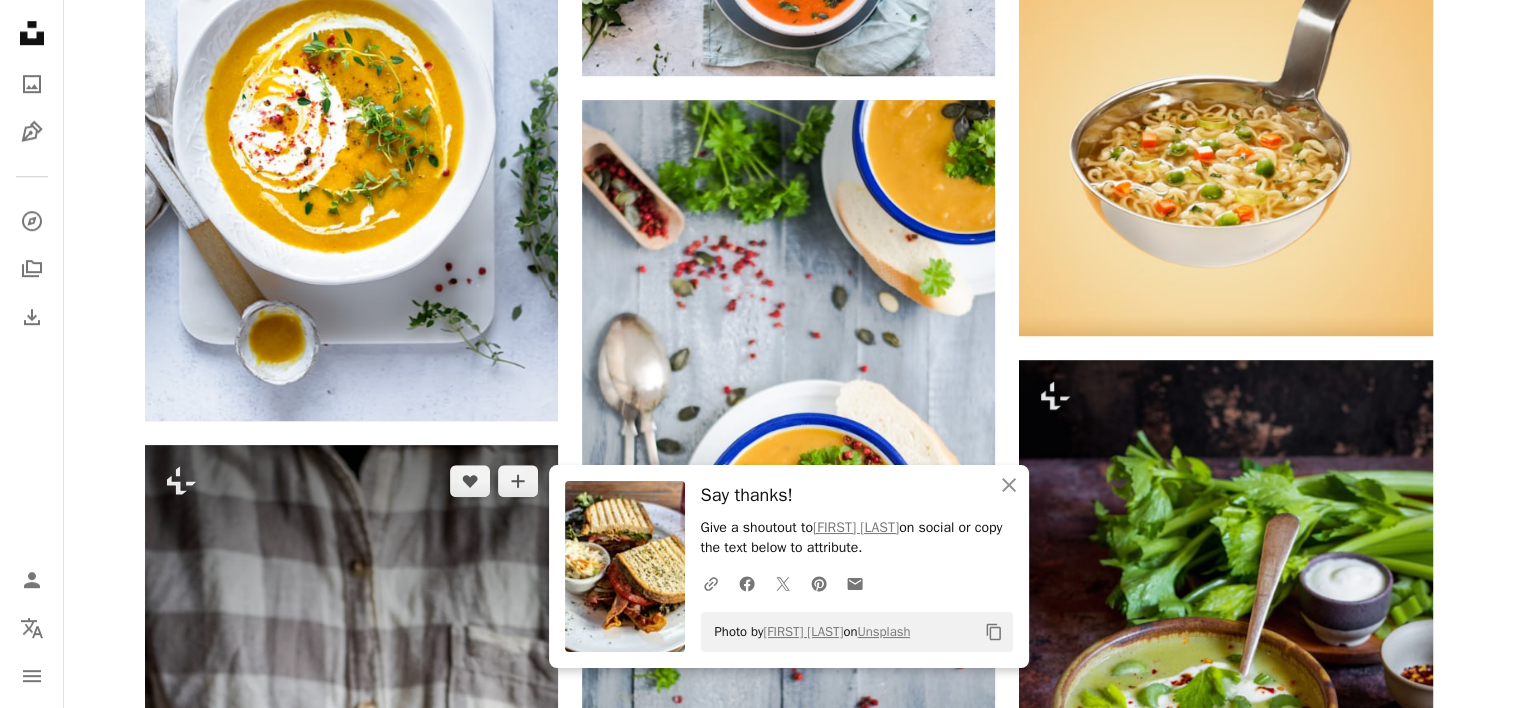 scroll, scrollTop: 1500, scrollLeft: 0, axis: vertical 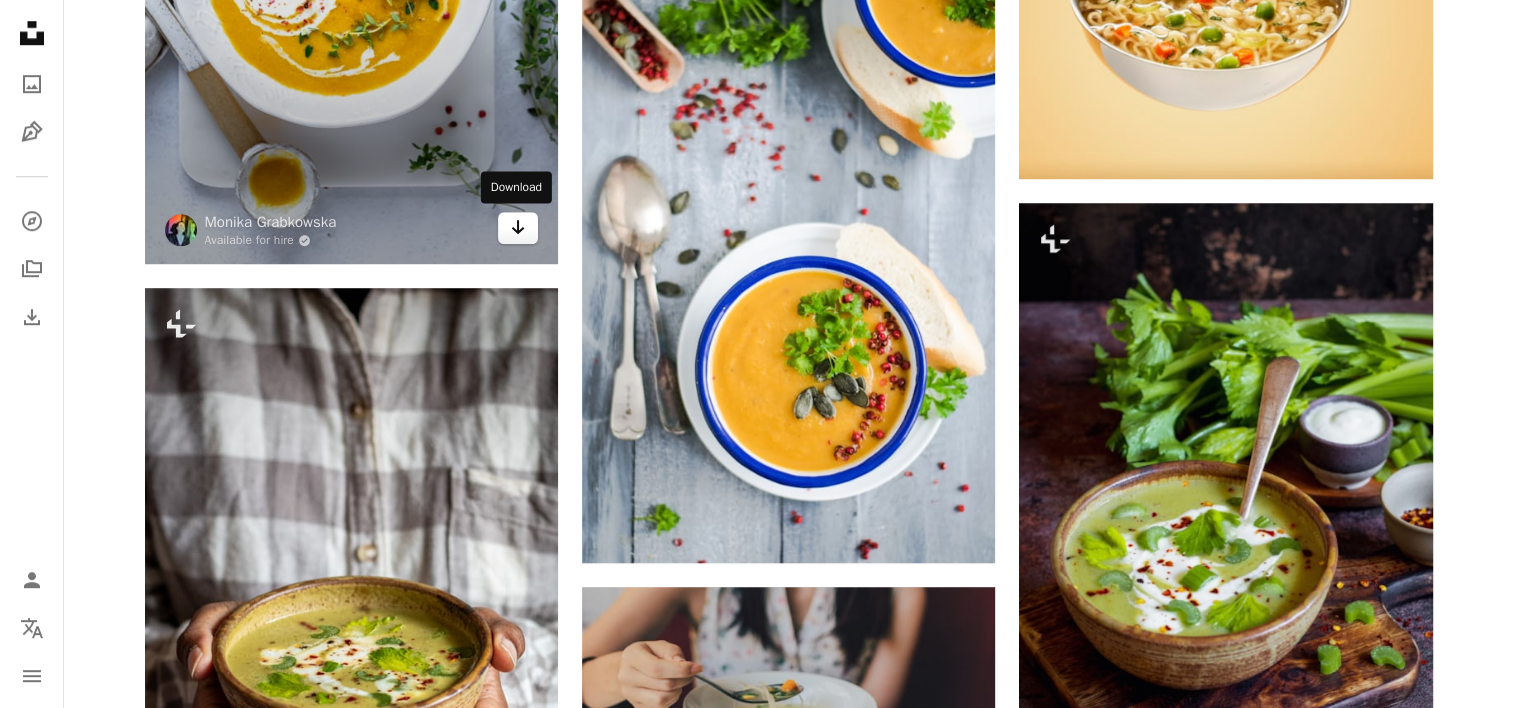 click 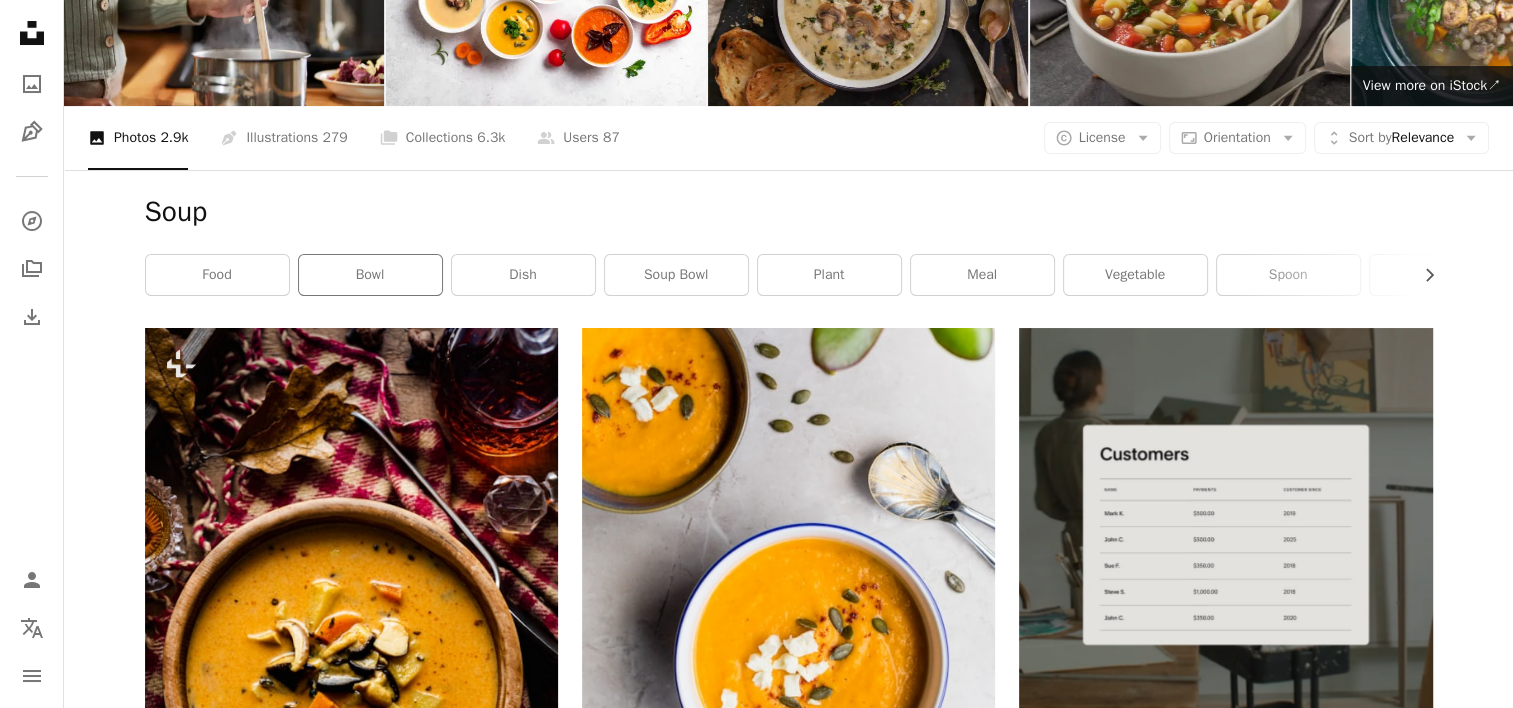 scroll, scrollTop: 0, scrollLeft: 0, axis: both 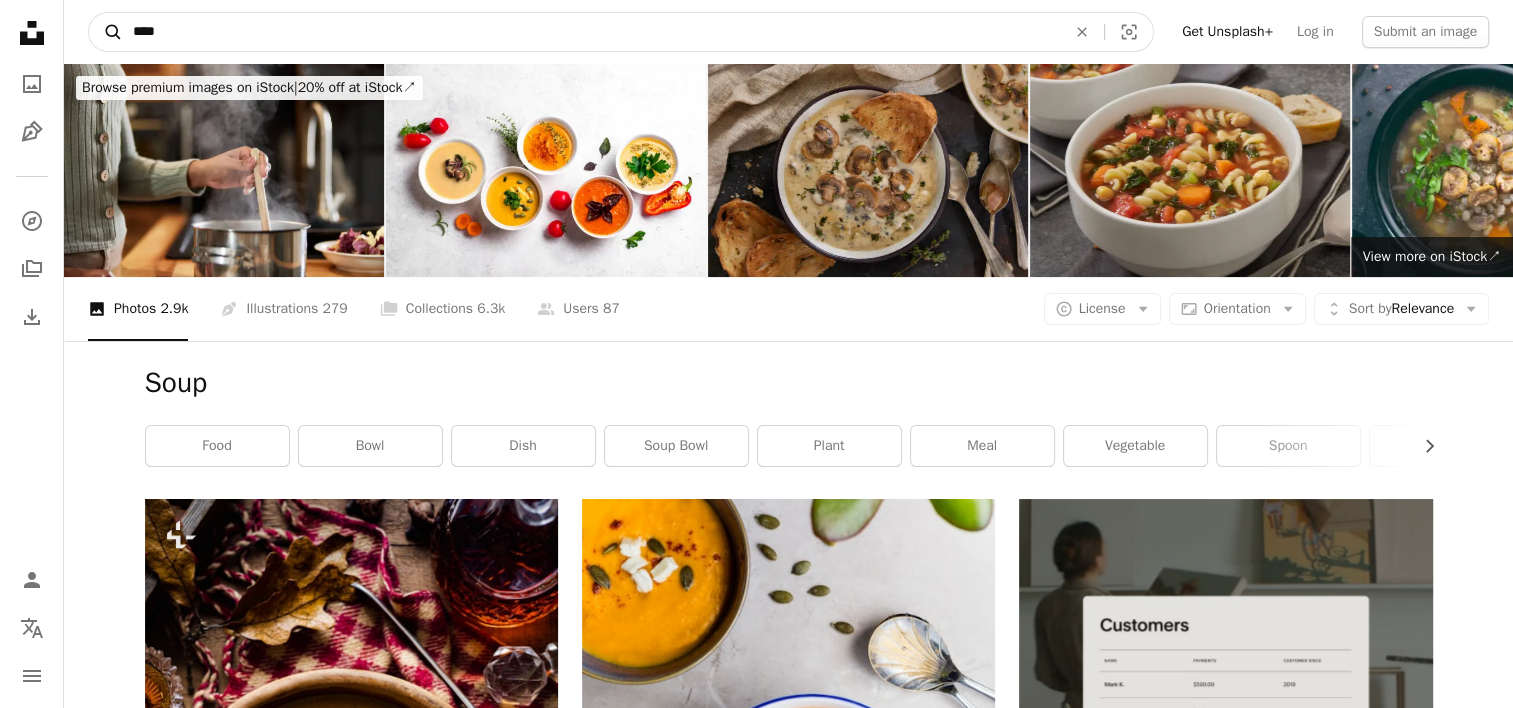 drag, startPoint x: 303, startPoint y: 29, endPoint x: 98, endPoint y: 48, distance: 205.8786 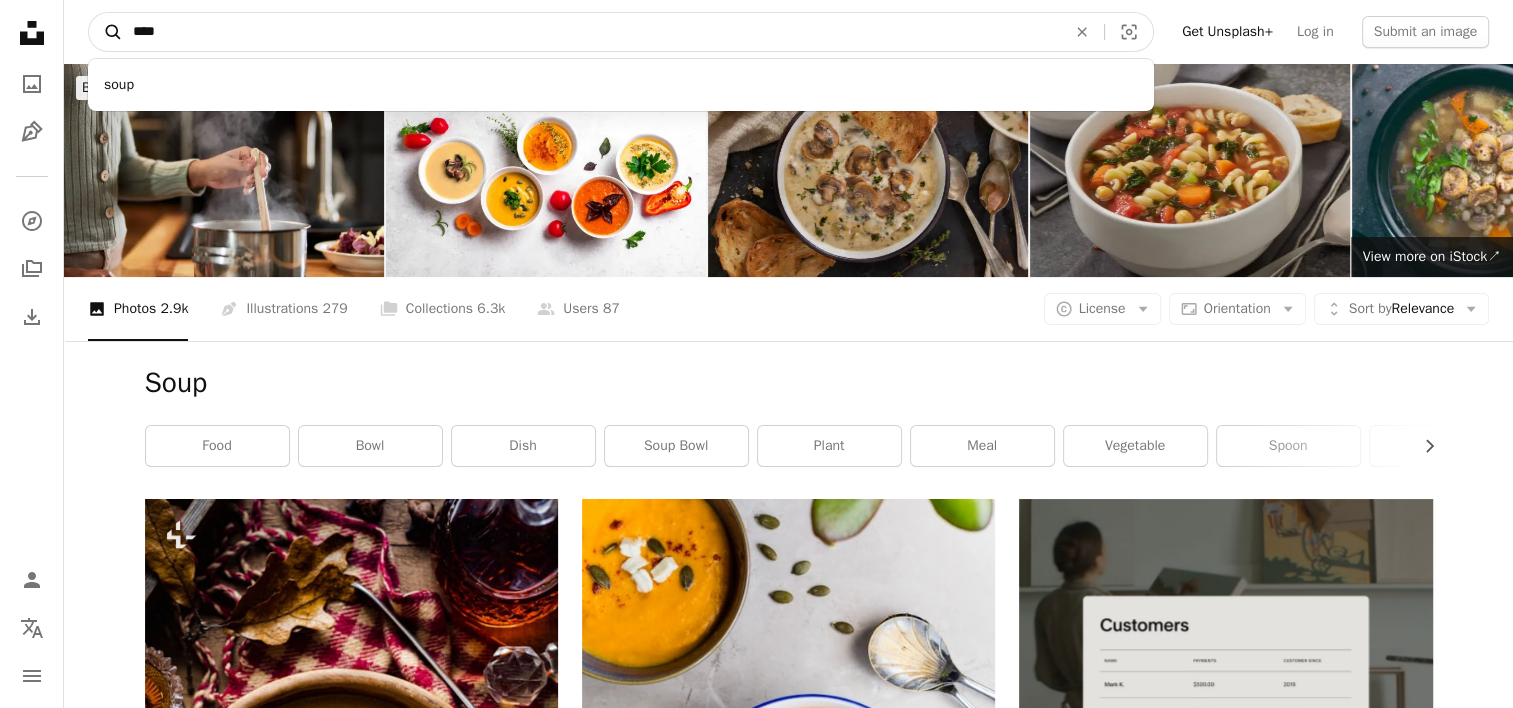 type on "*****" 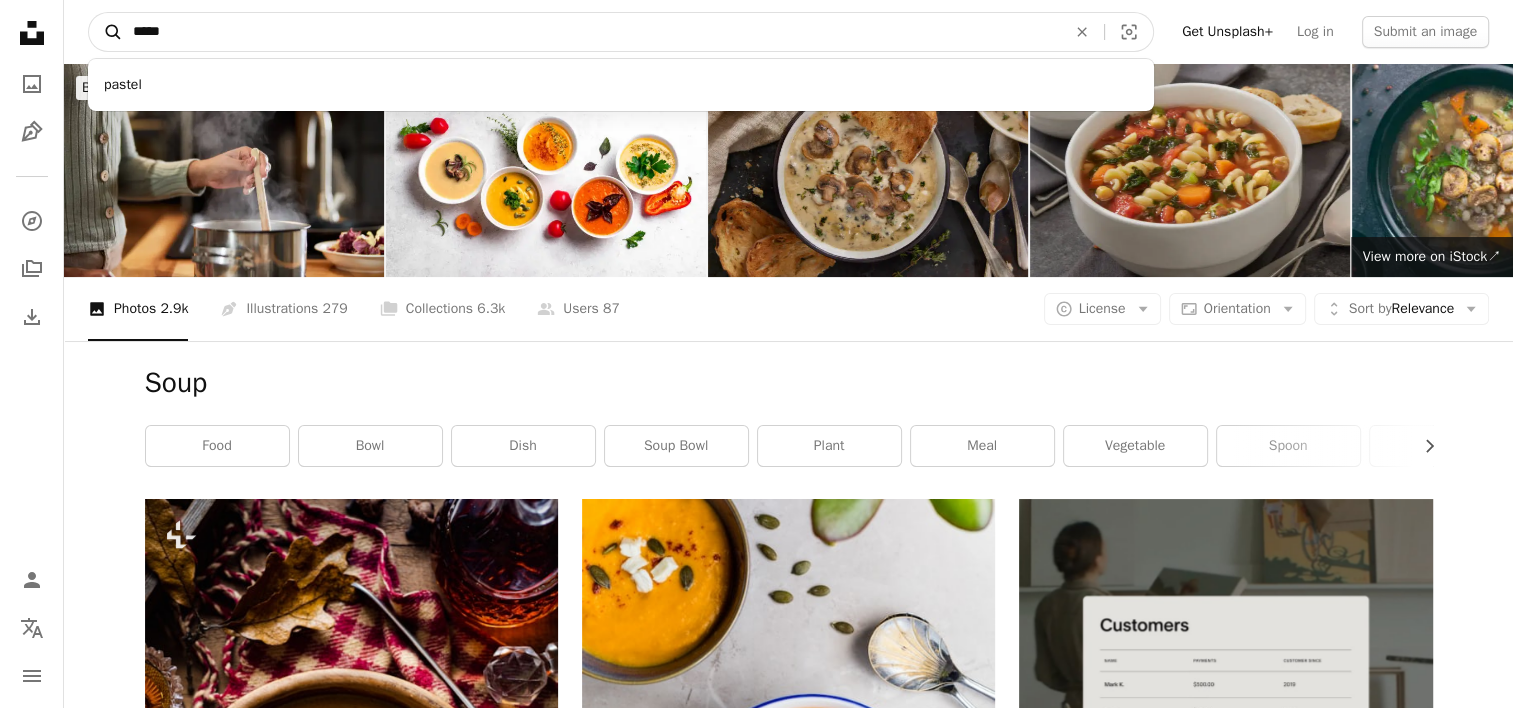 click on "A magnifying glass" at bounding box center [106, 32] 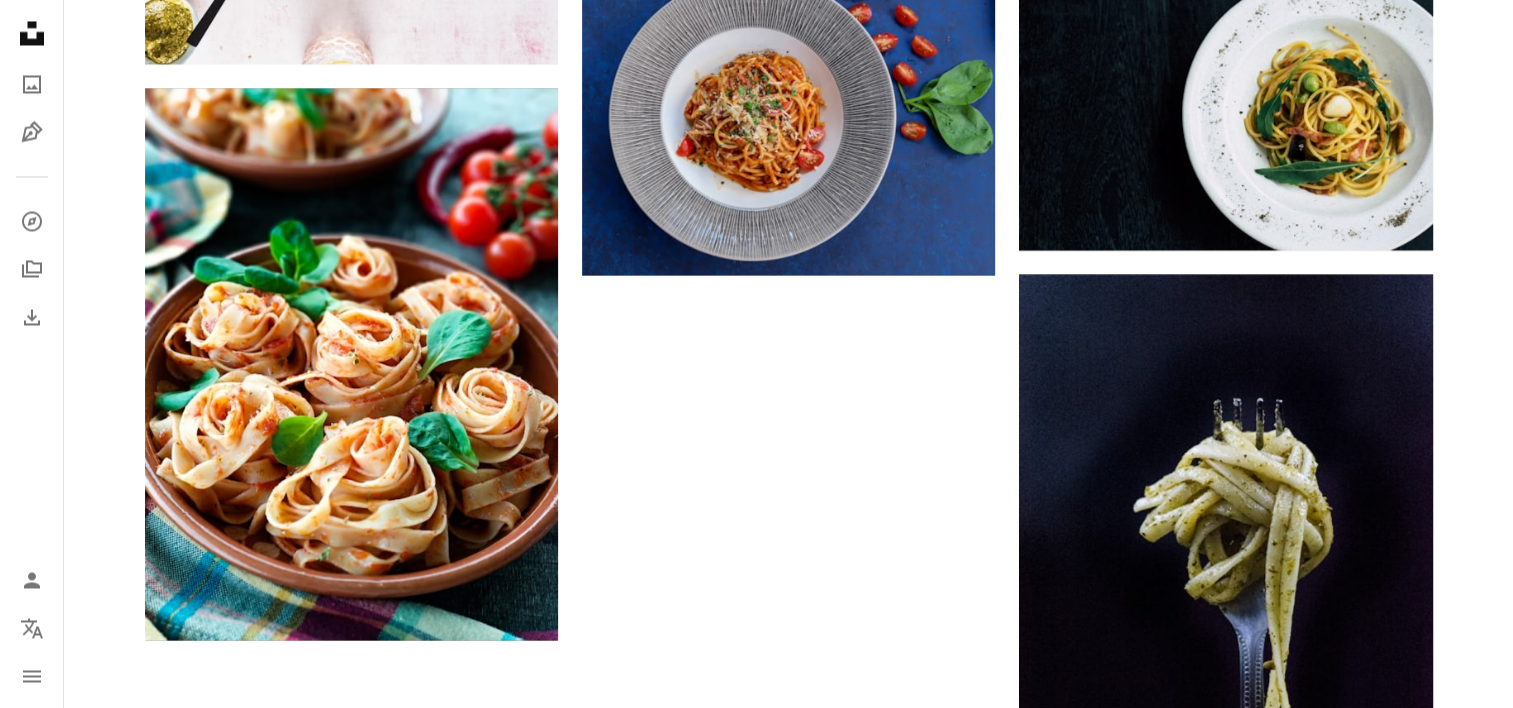 scroll, scrollTop: 3700, scrollLeft: 0, axis: vertical 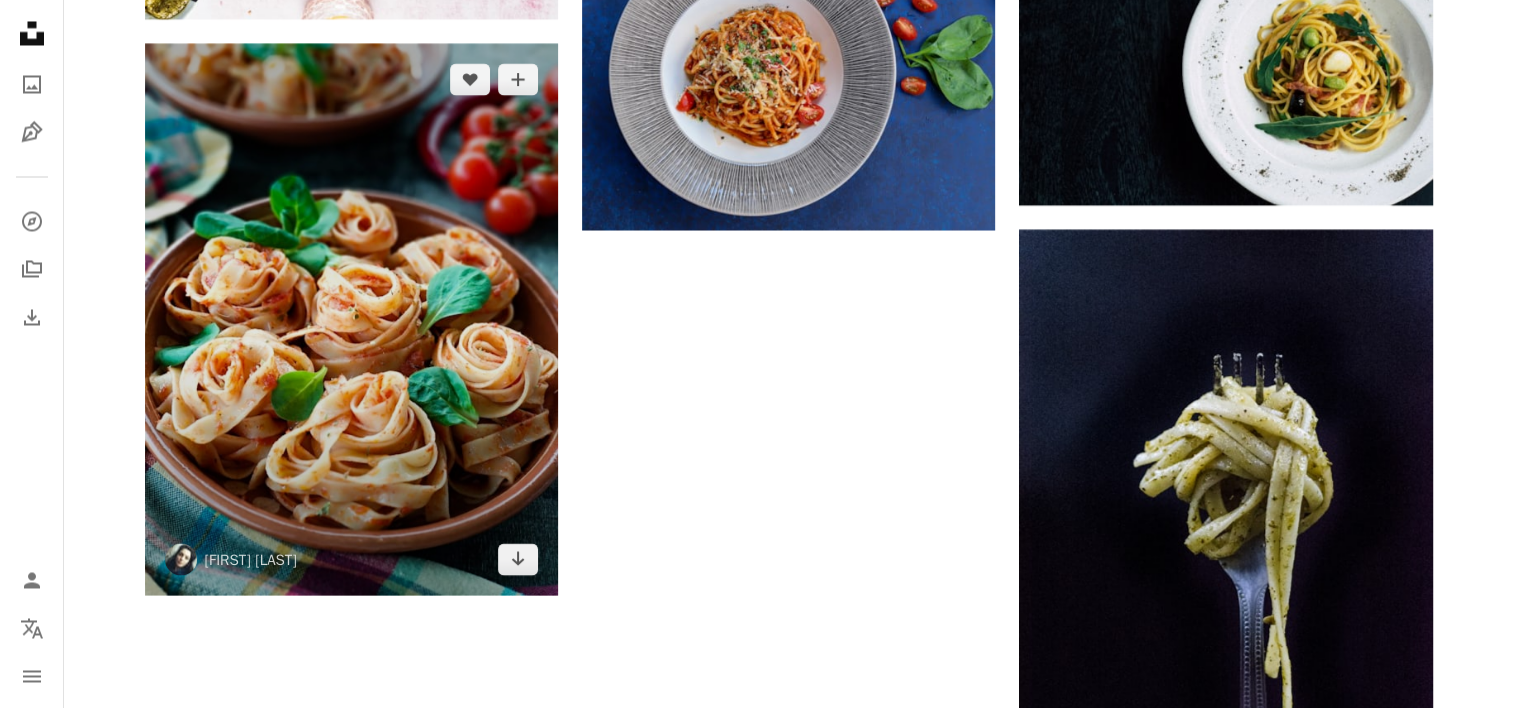 click at bounding box center [351, 318] 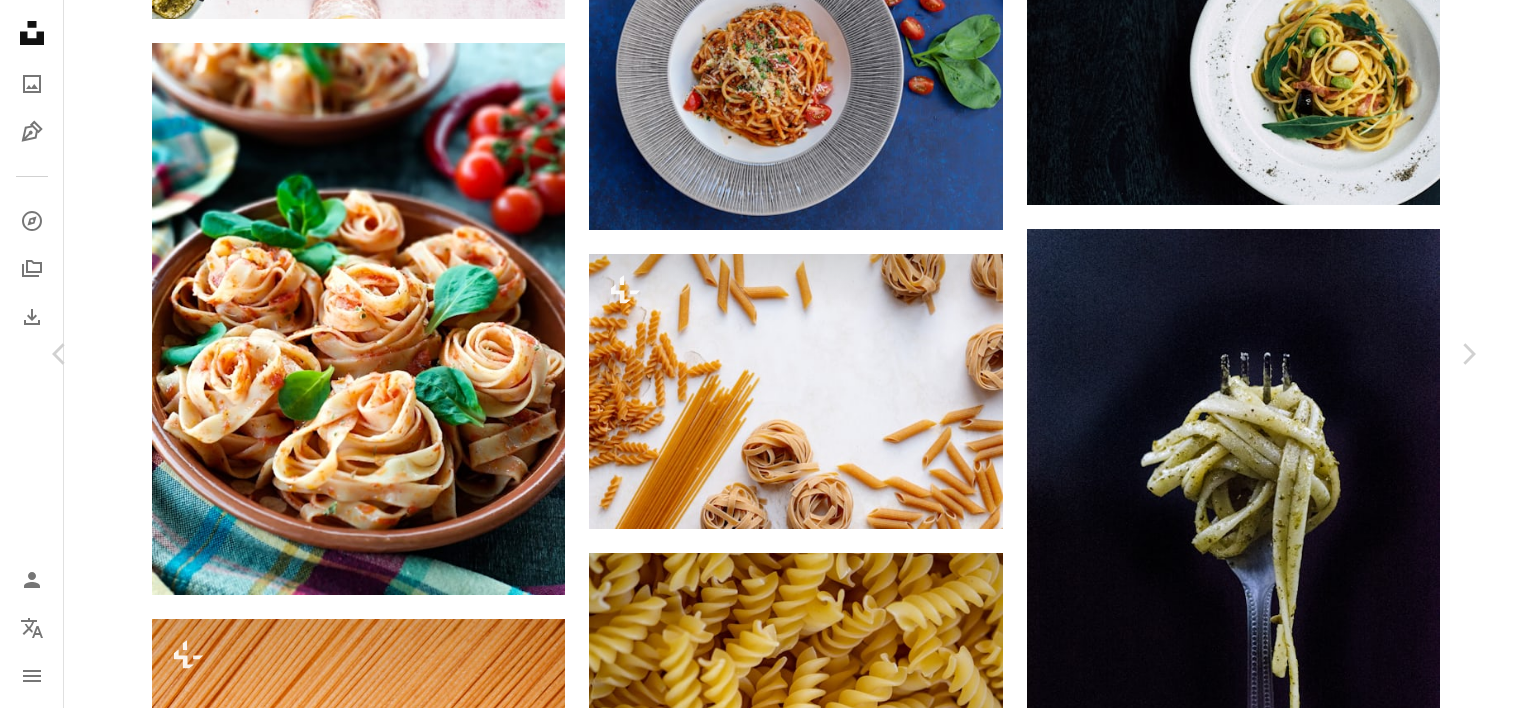 click on "[FIRST] [LAST]" at bounding box center (764, 5281) 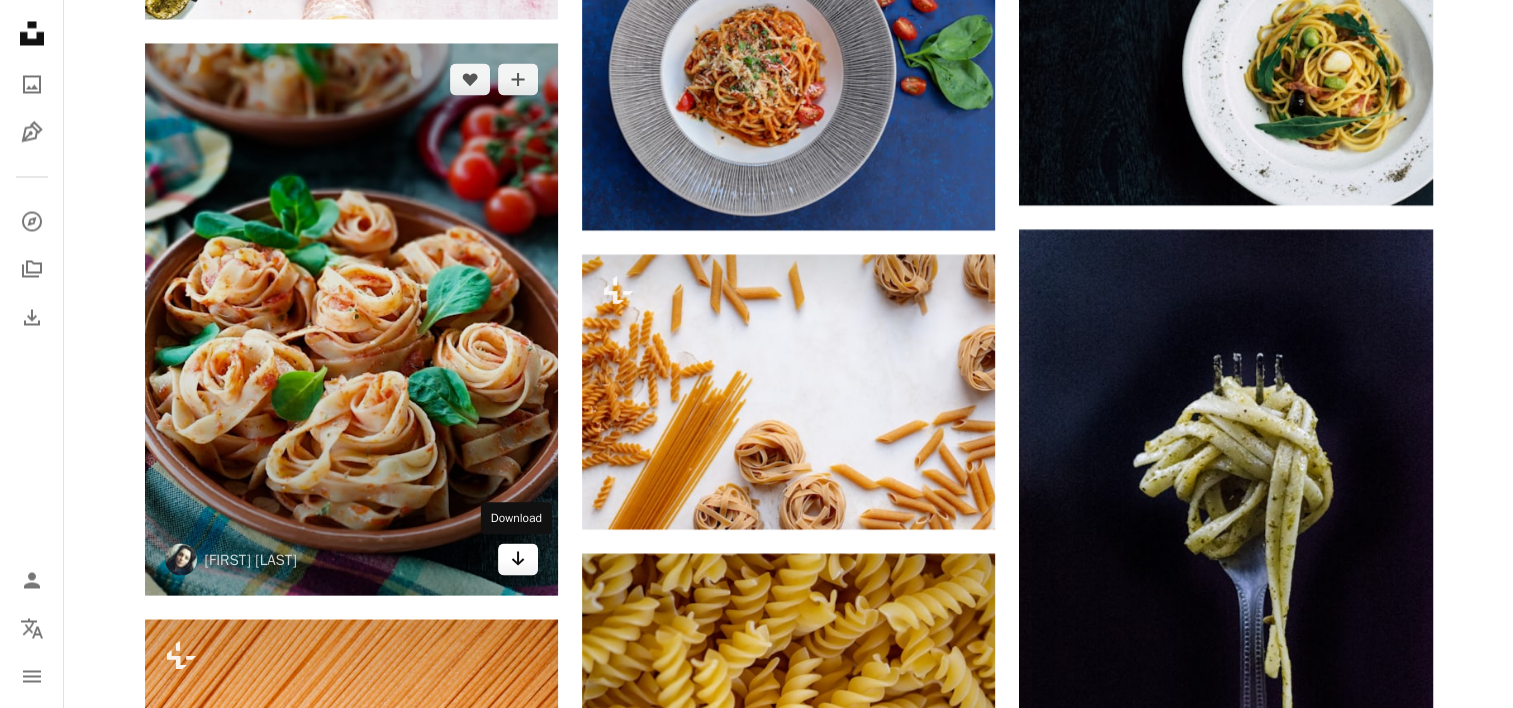 click 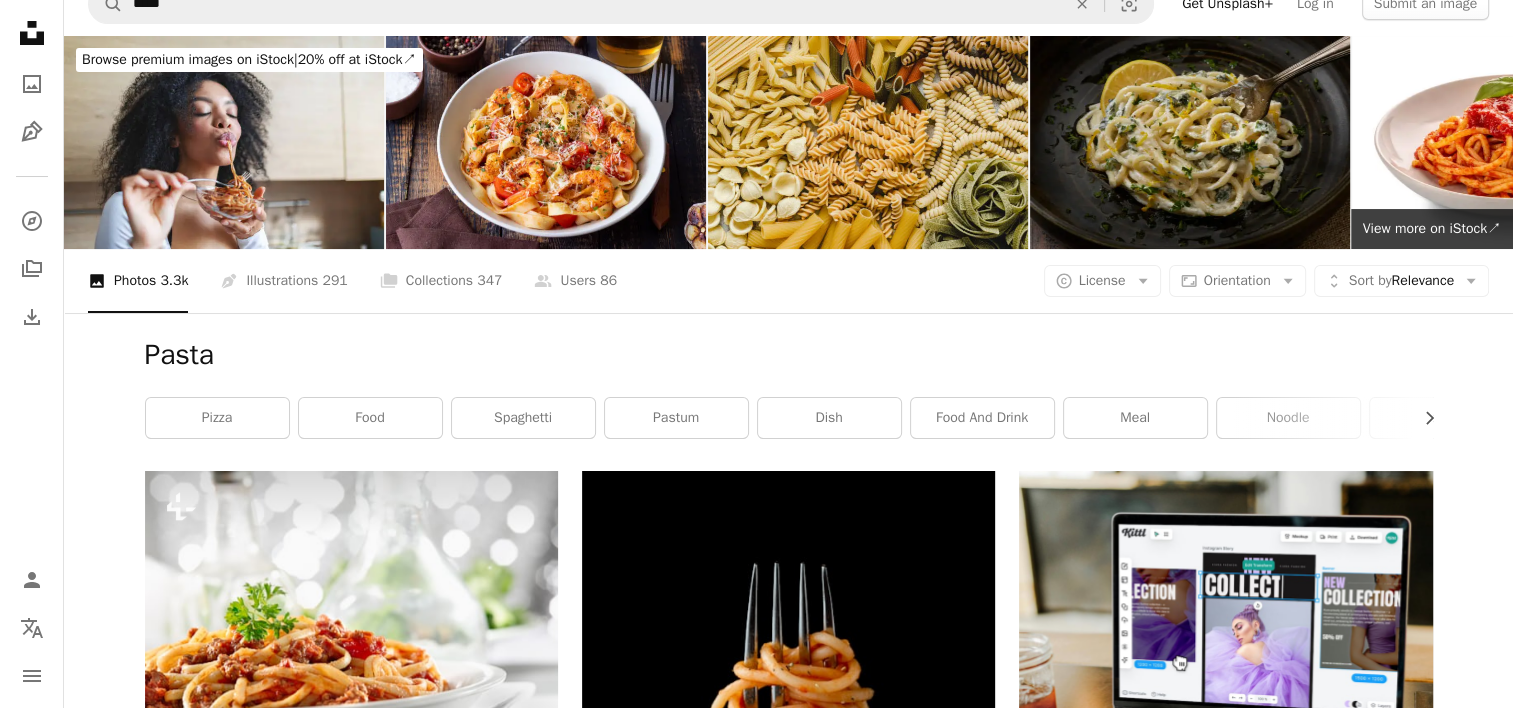 scroll, scrollTop: 0, scrollLeft: 0, axis: both 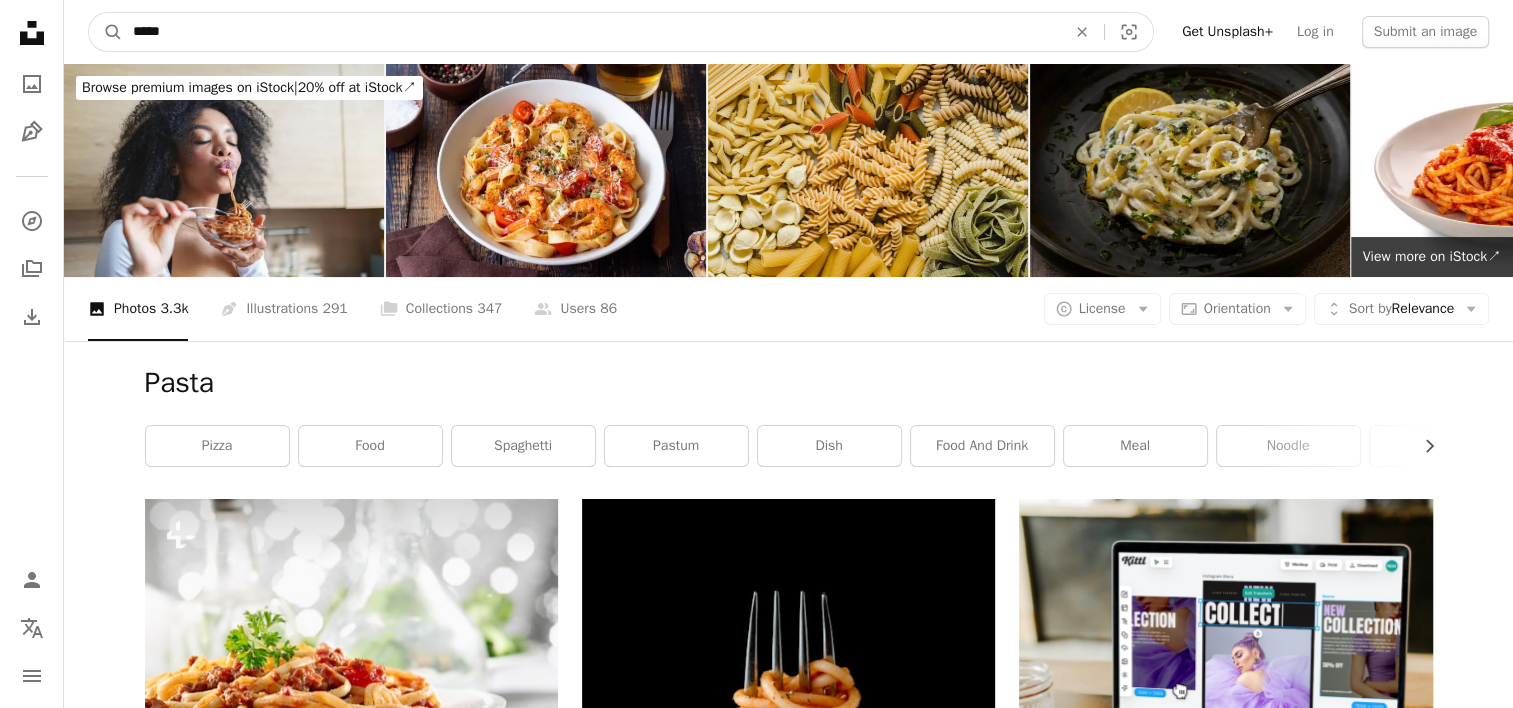 drag, startPoint x: 374, startPoint y: 24, endPoint x: 68, endPoint y: 77, distance: 310.55594 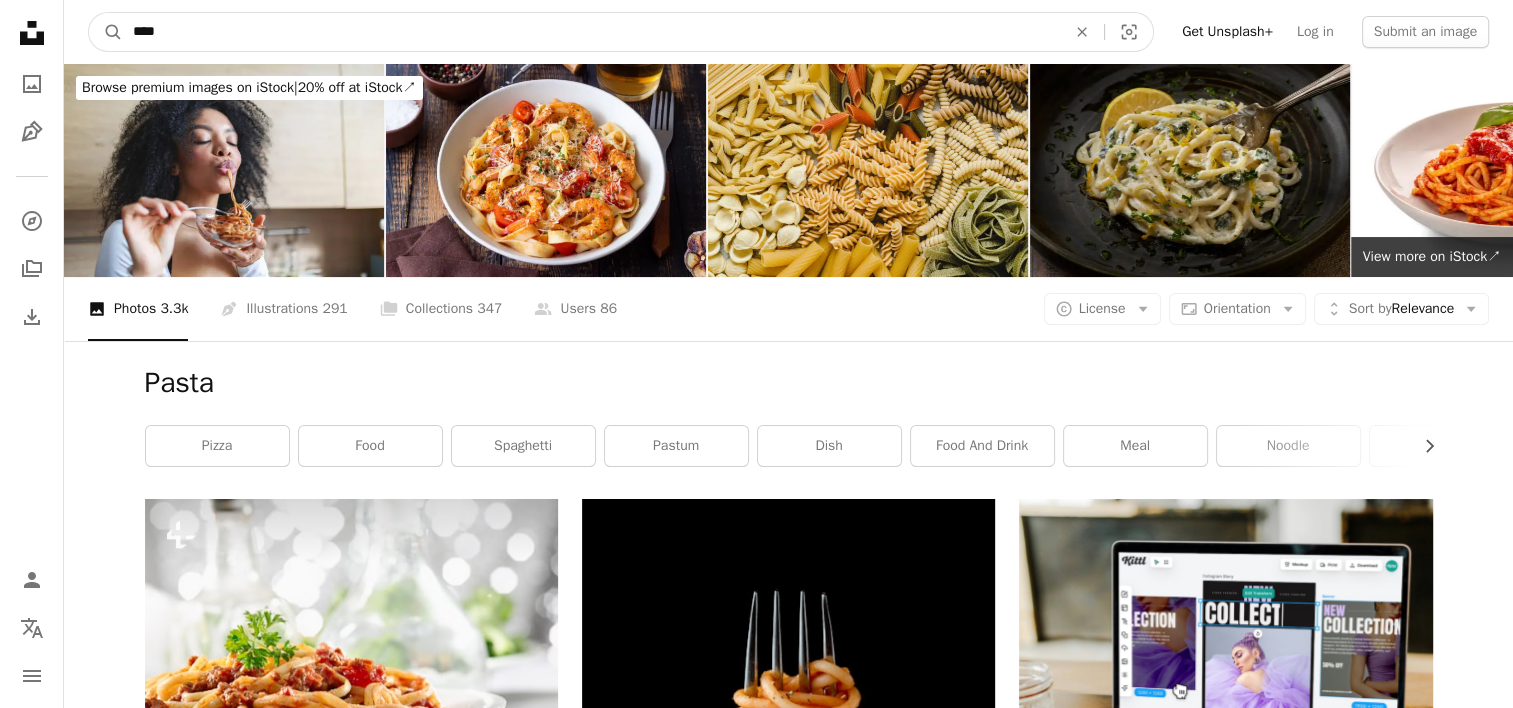 type on "*****" 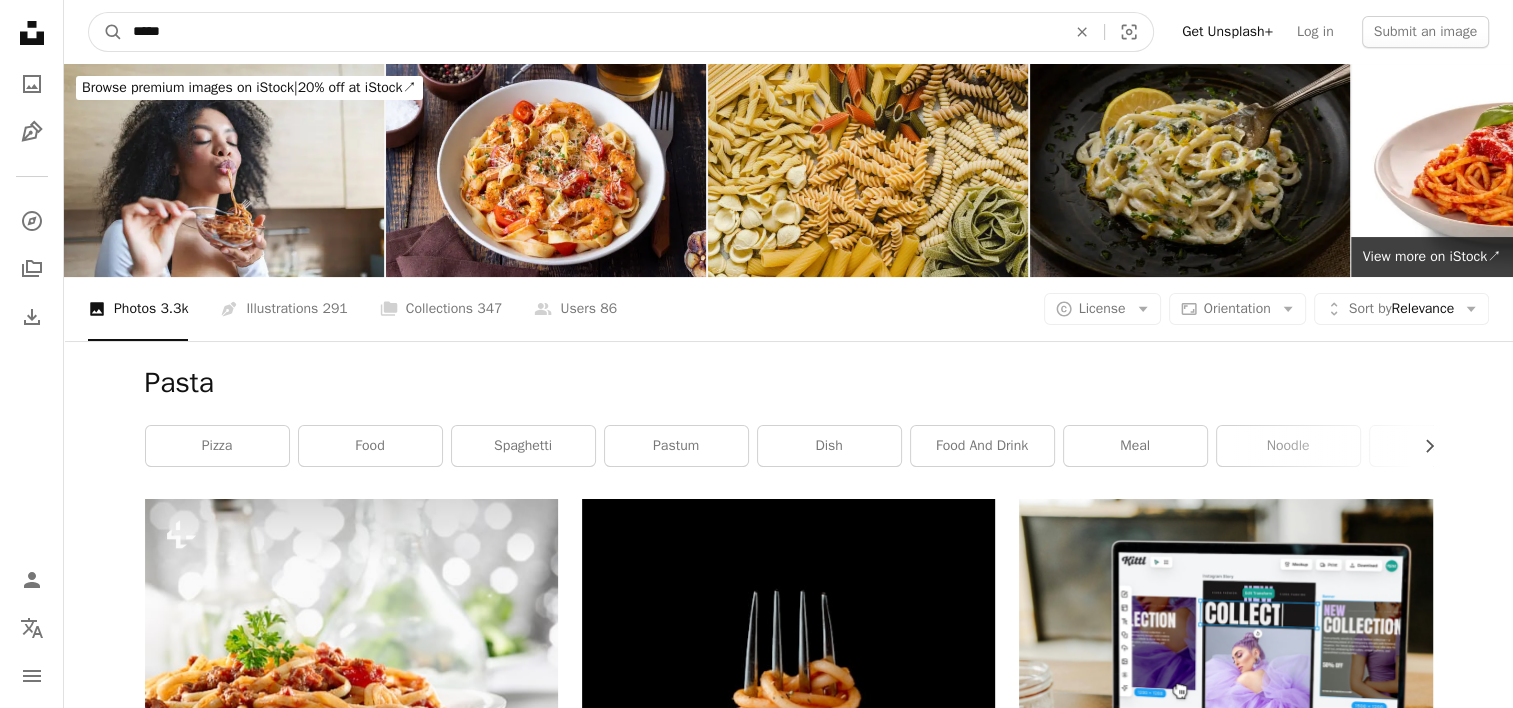 click on "A magnifying glass" at bounding box center (106, 32) 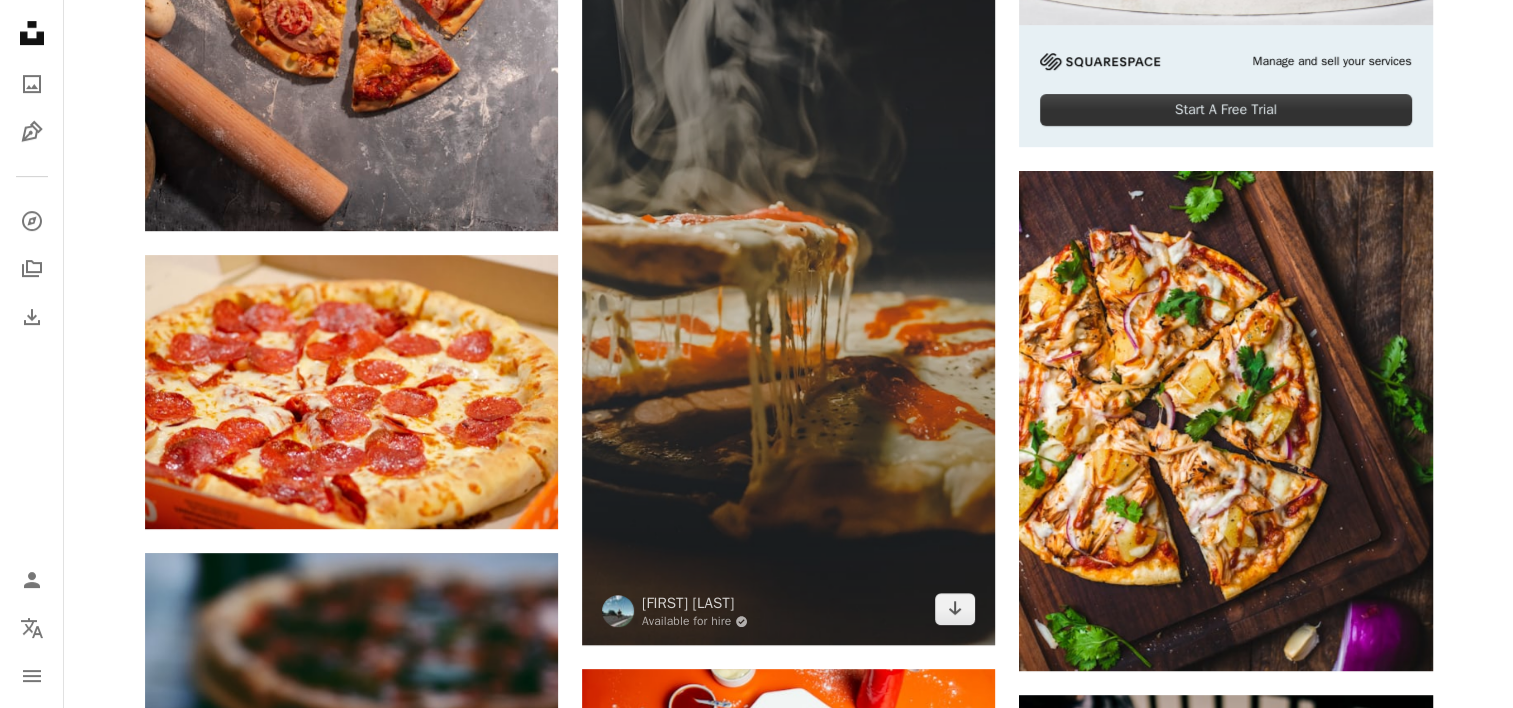 scroll, scrollTop: 1000, scrollLeft: 0, axis: vertical 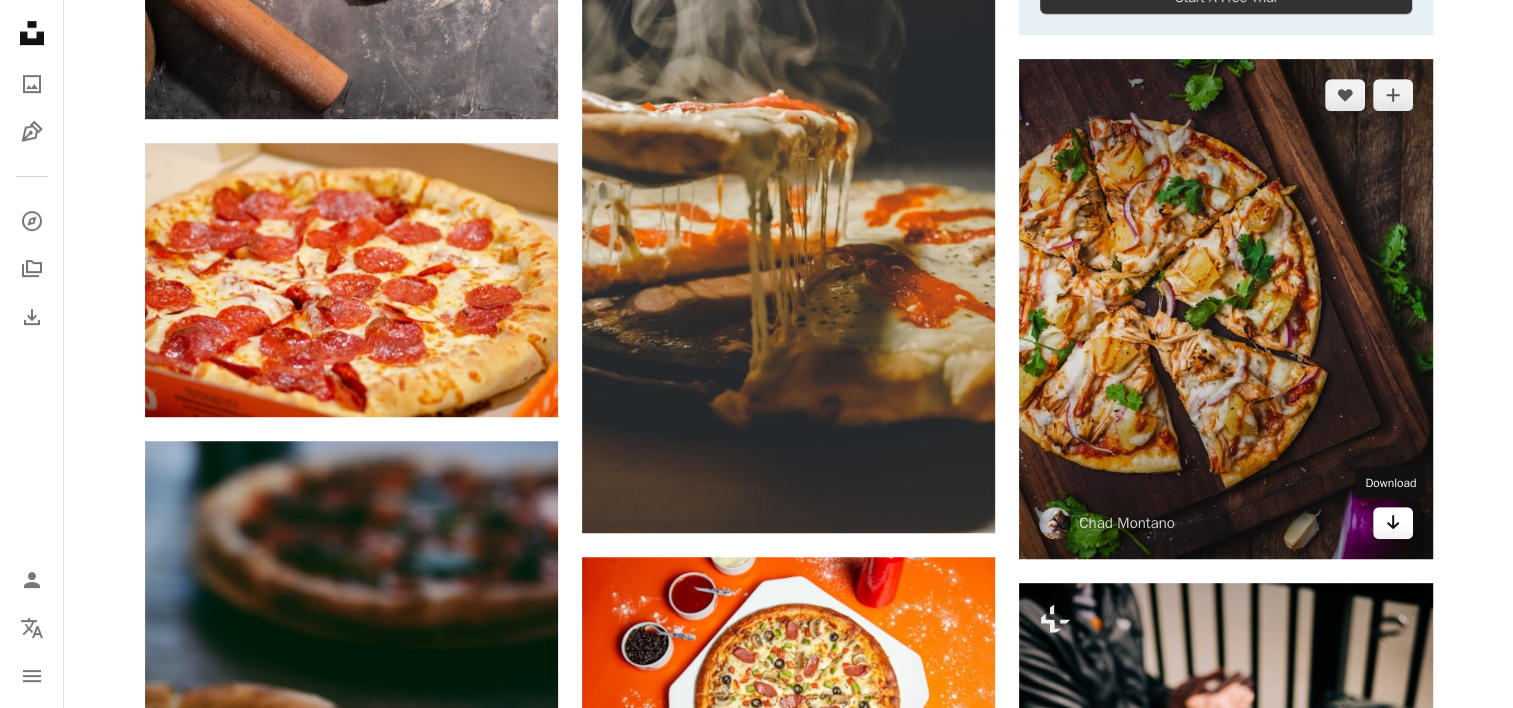 click on "Arrow pointing down" 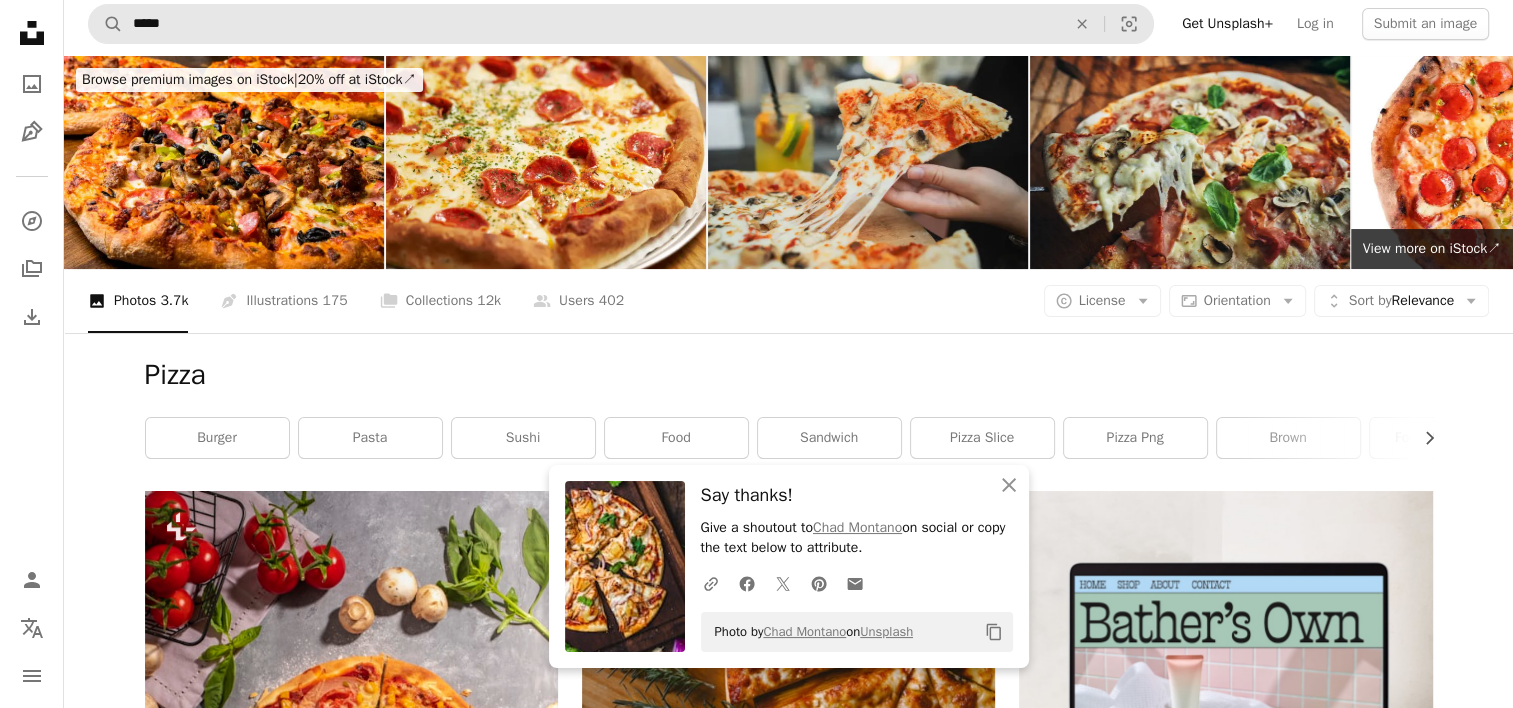 scroll, scrollTop: 0, scrollLeft: 0, axis: both 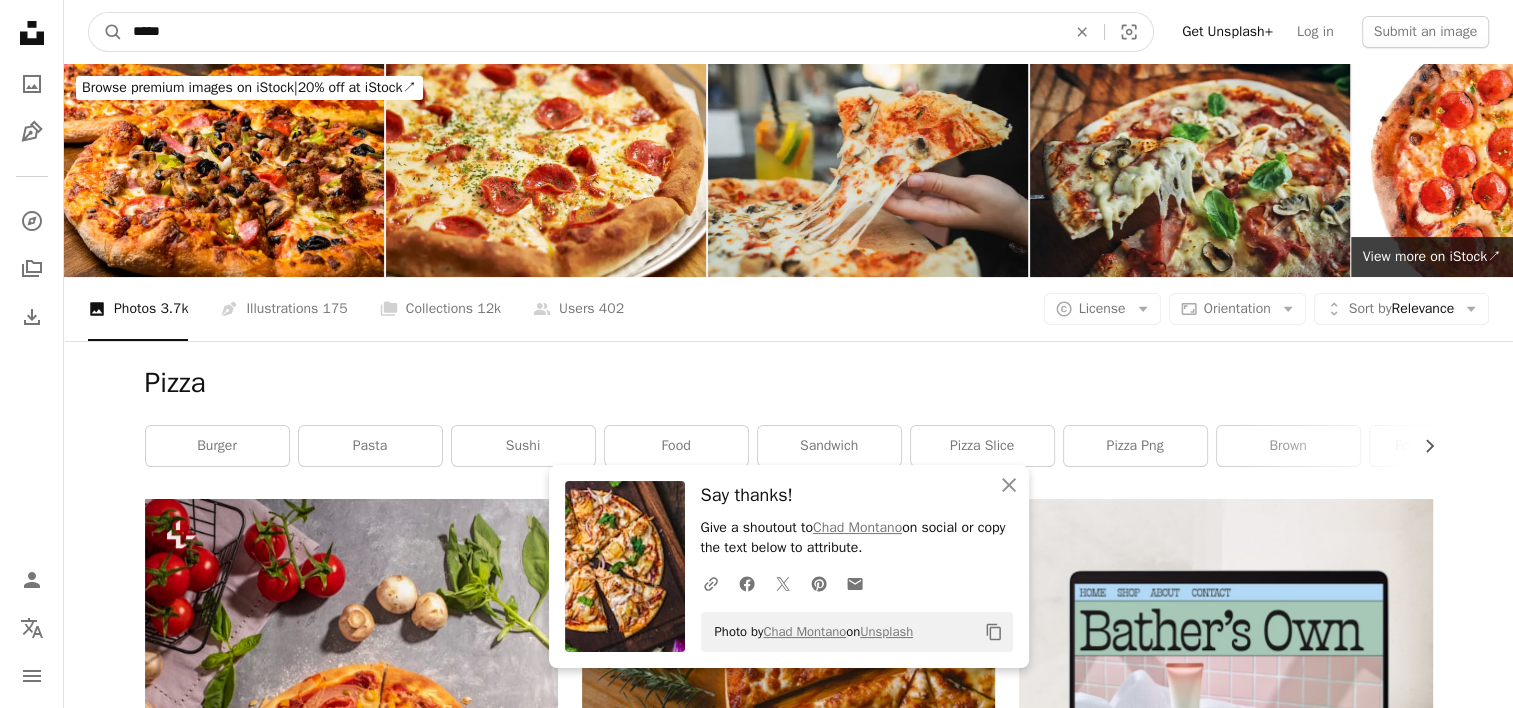 drag, startPoint x: 336, startPoint y: 48, endPoint x: 79, endPoint y: 69, distance: 257.85654 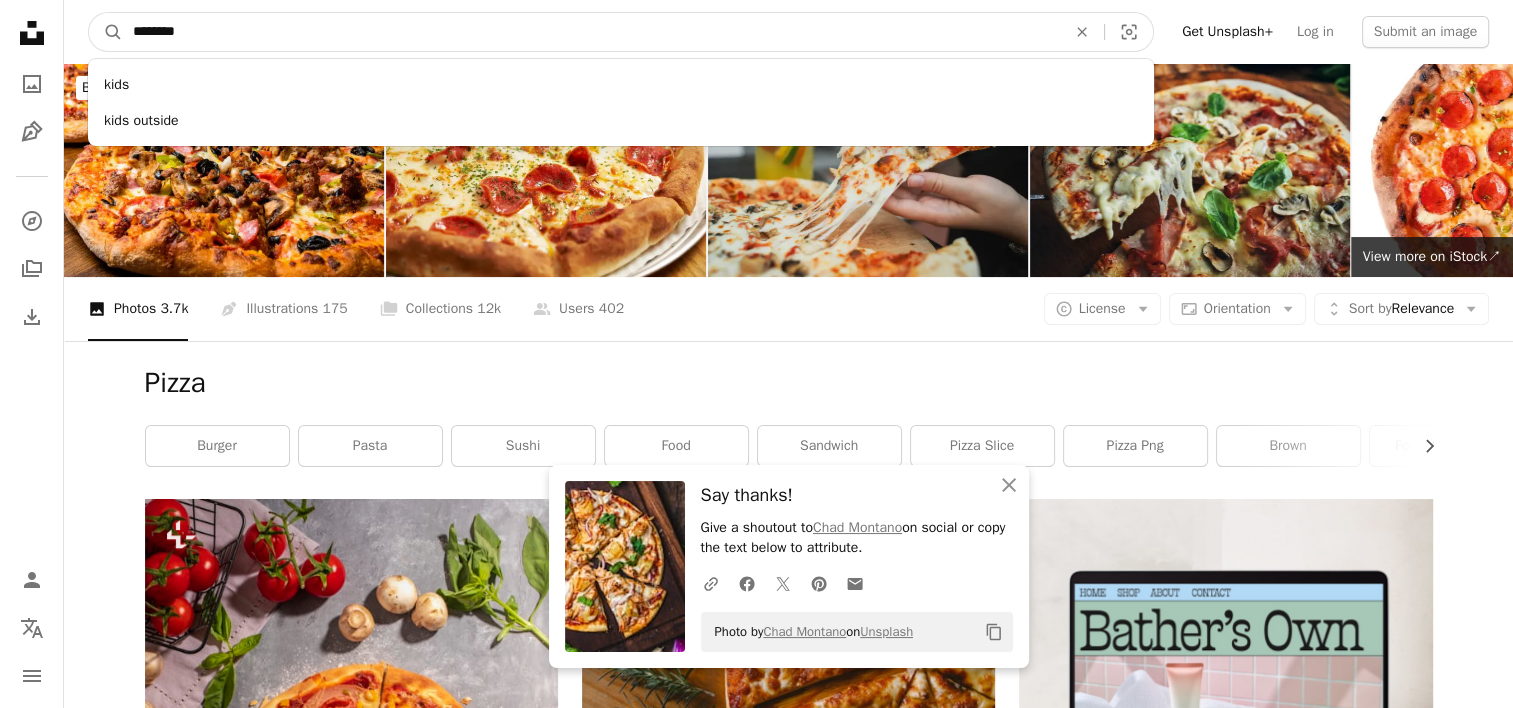 type on "*********" 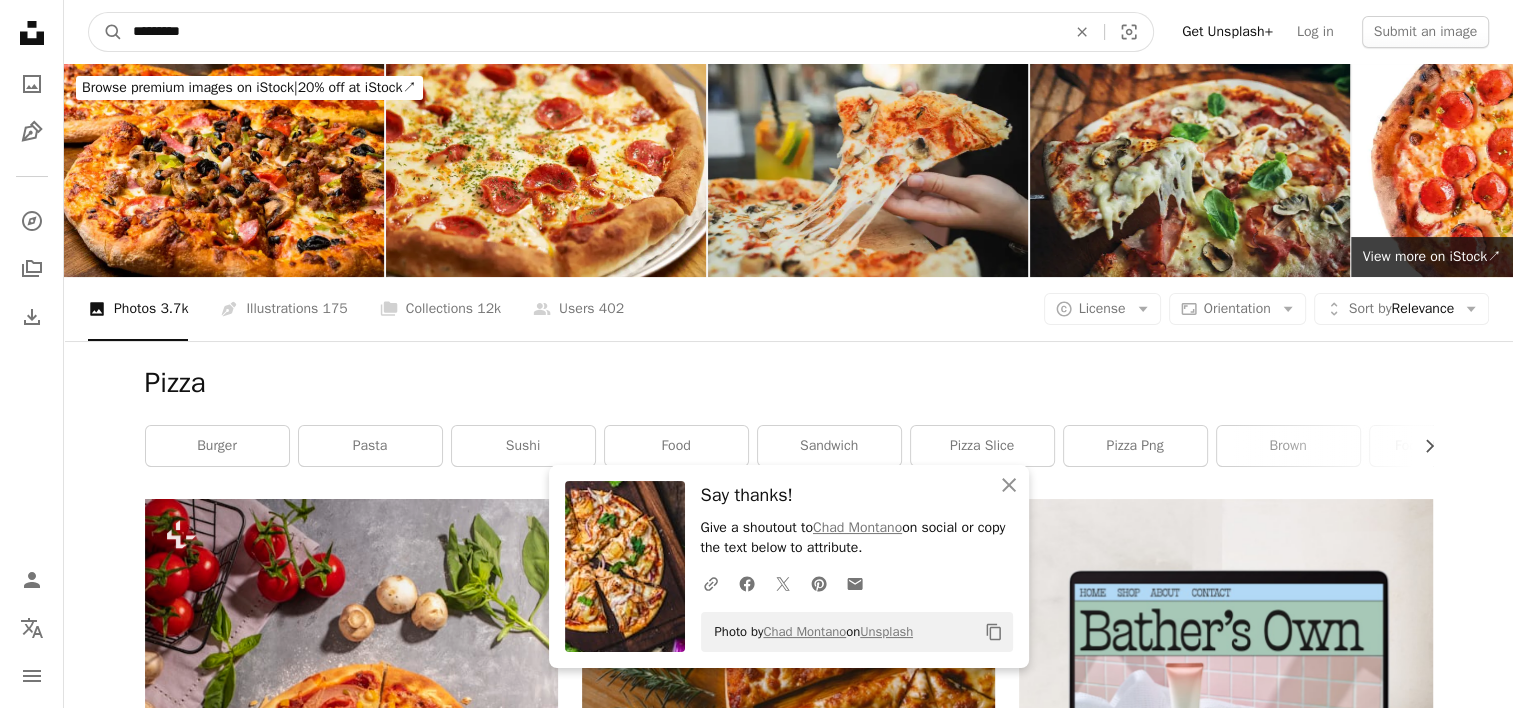 click on "A magnifying glass" at bounding box center (106, 32) 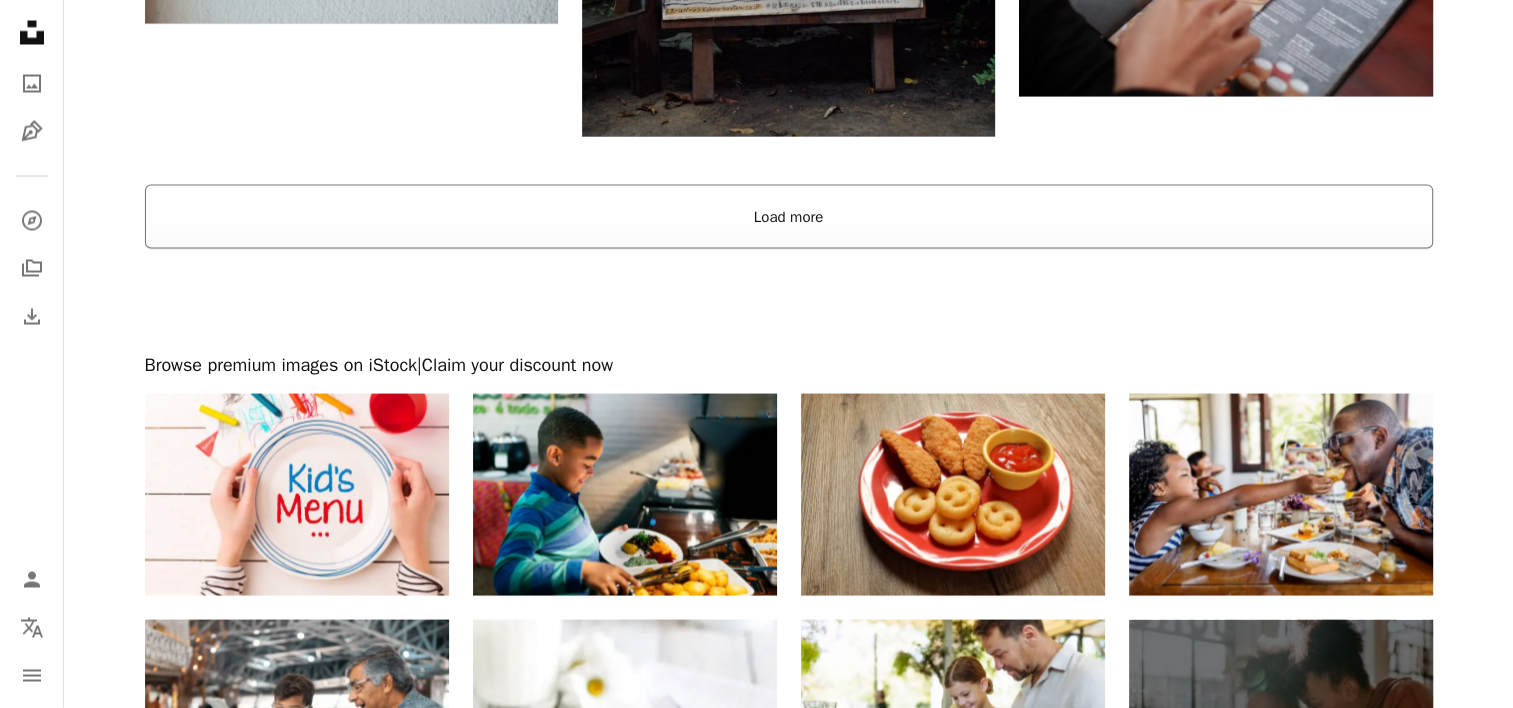 scroll, scrollTop: 3800, scrollLeft: 0, axis: vertical 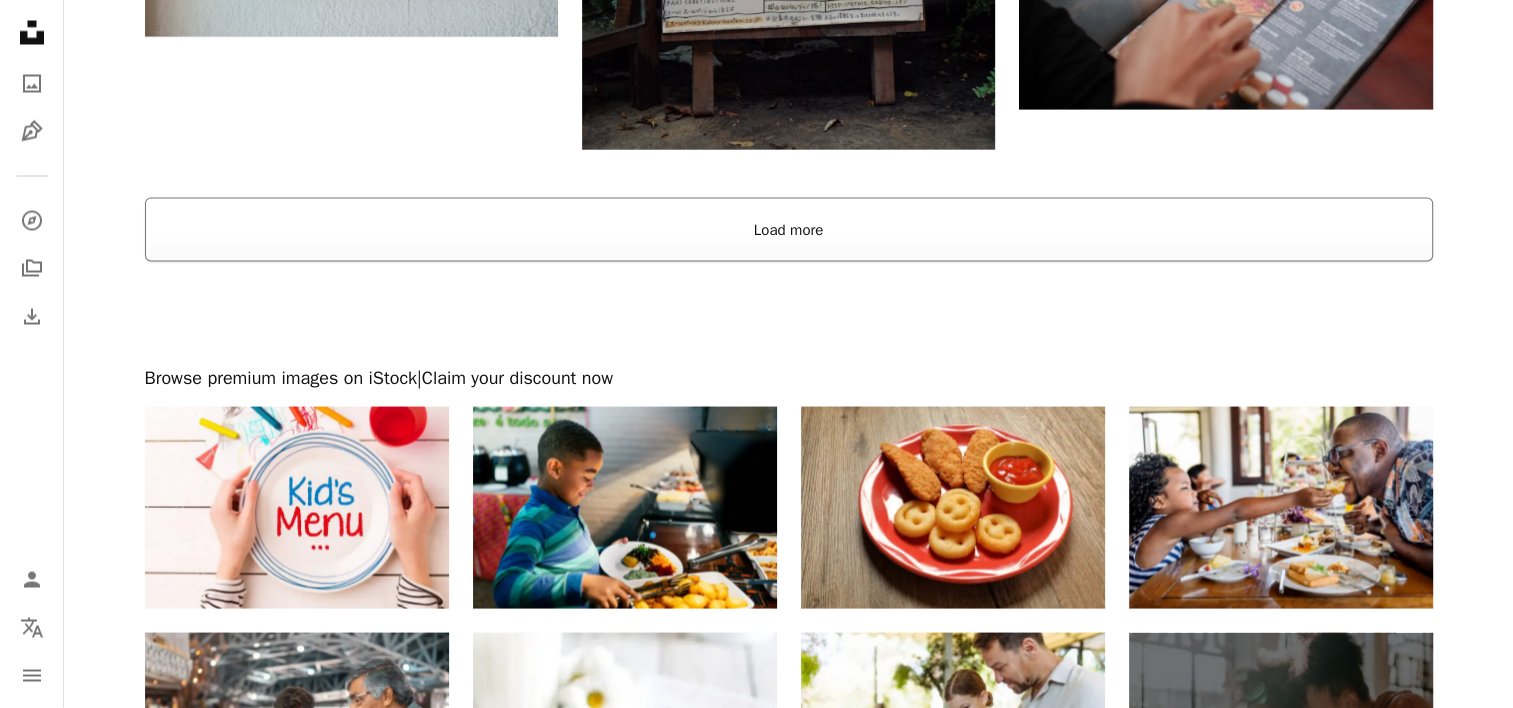 click on "Load more" at bounding box center [789, 230] 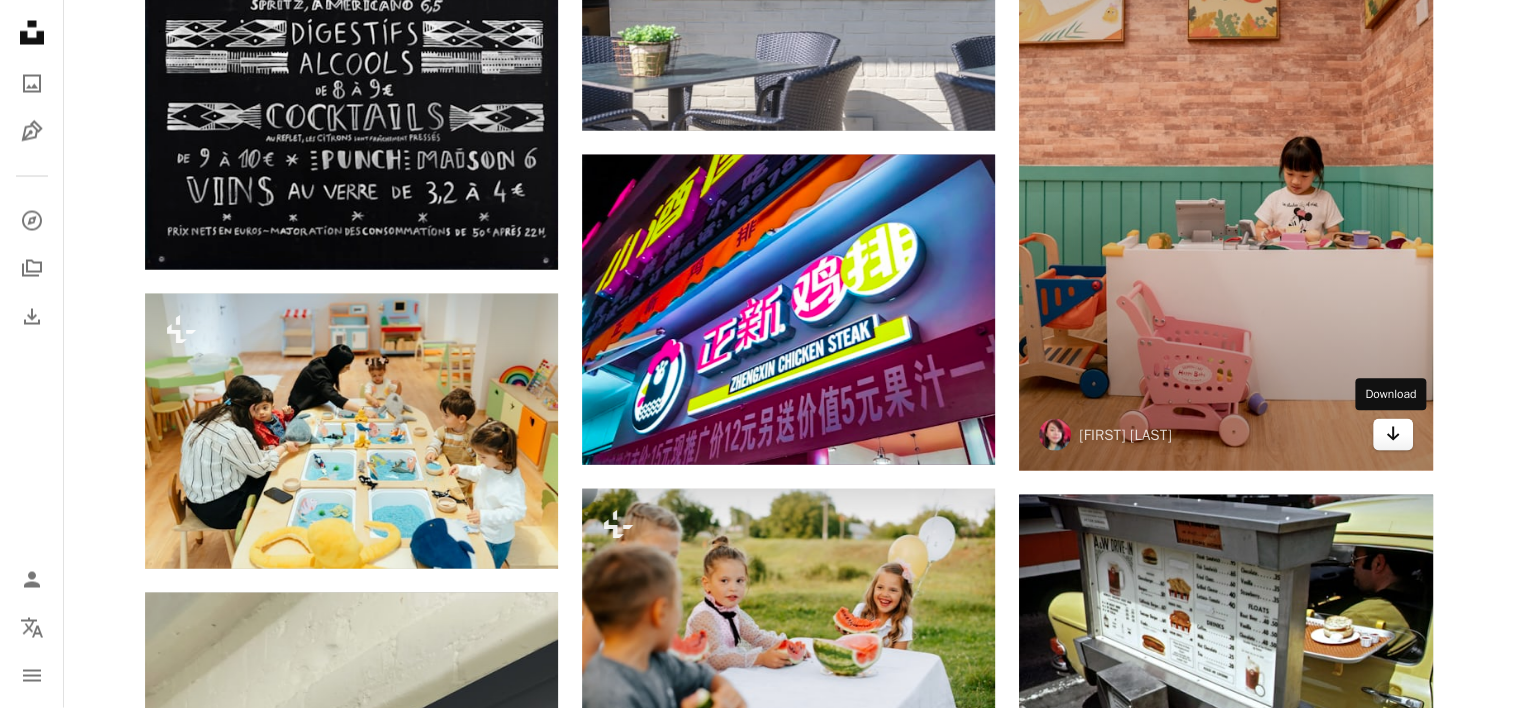 scroll, scrollTop: 11500, scrollLeft: 0, axis: vertical 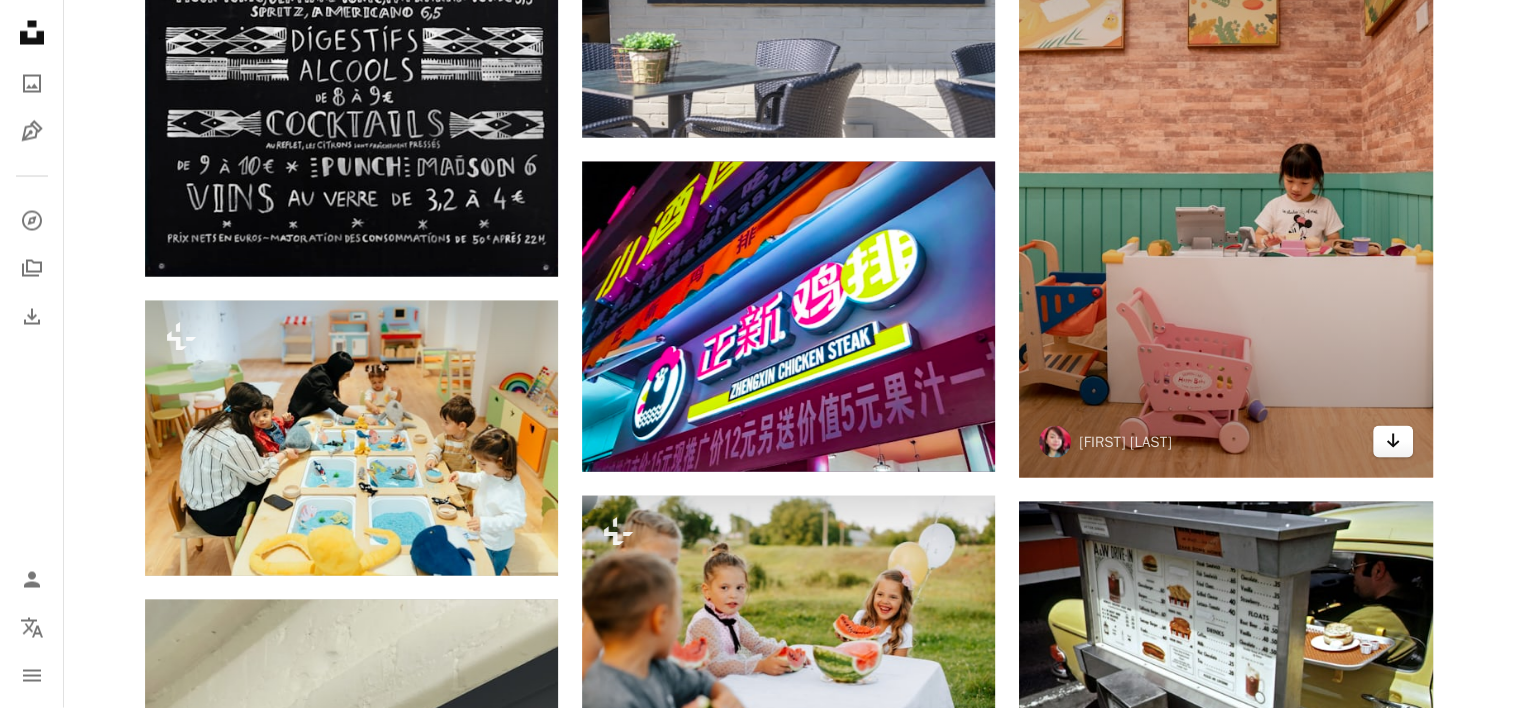 click on "Arrow pointing down" 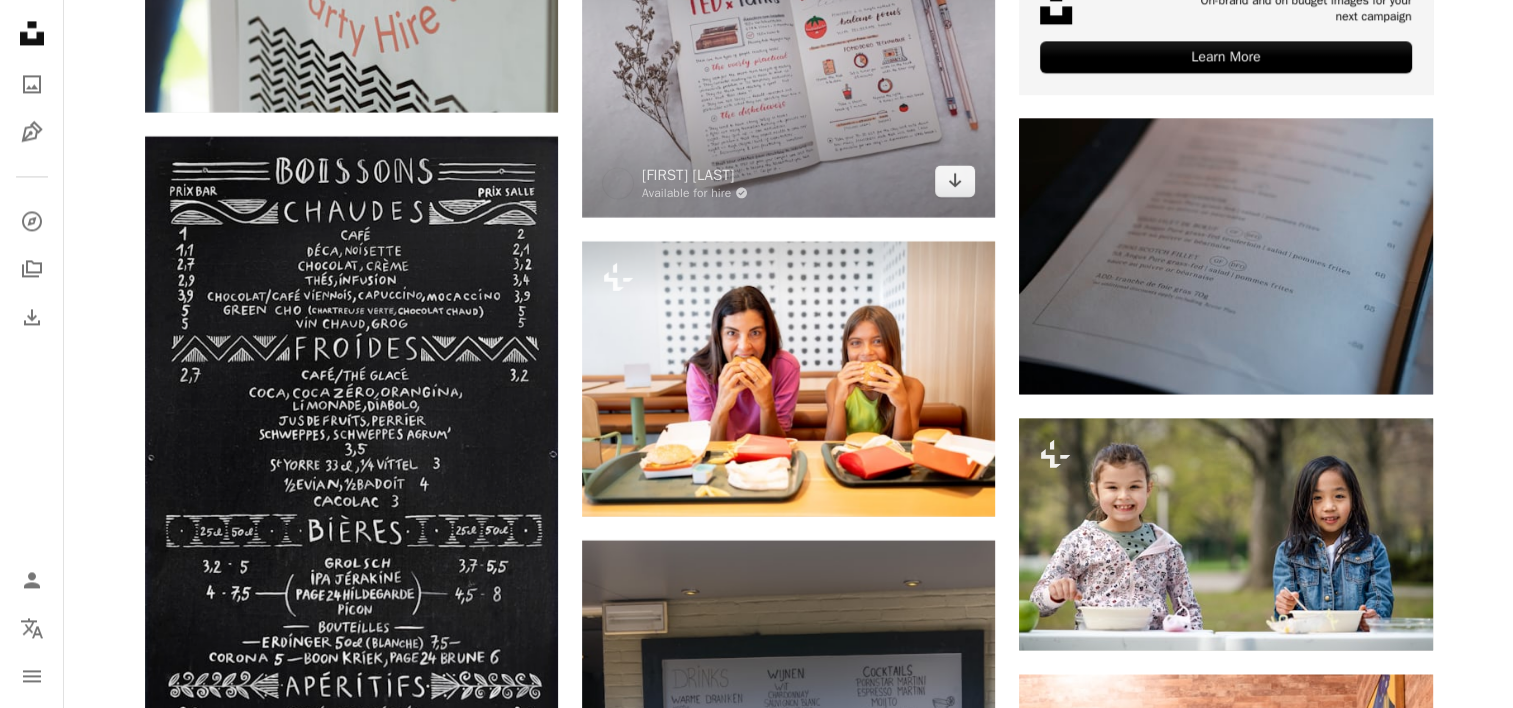 scroll, scrollTop: 10700, scrollLeft: 0, axis: vertical 